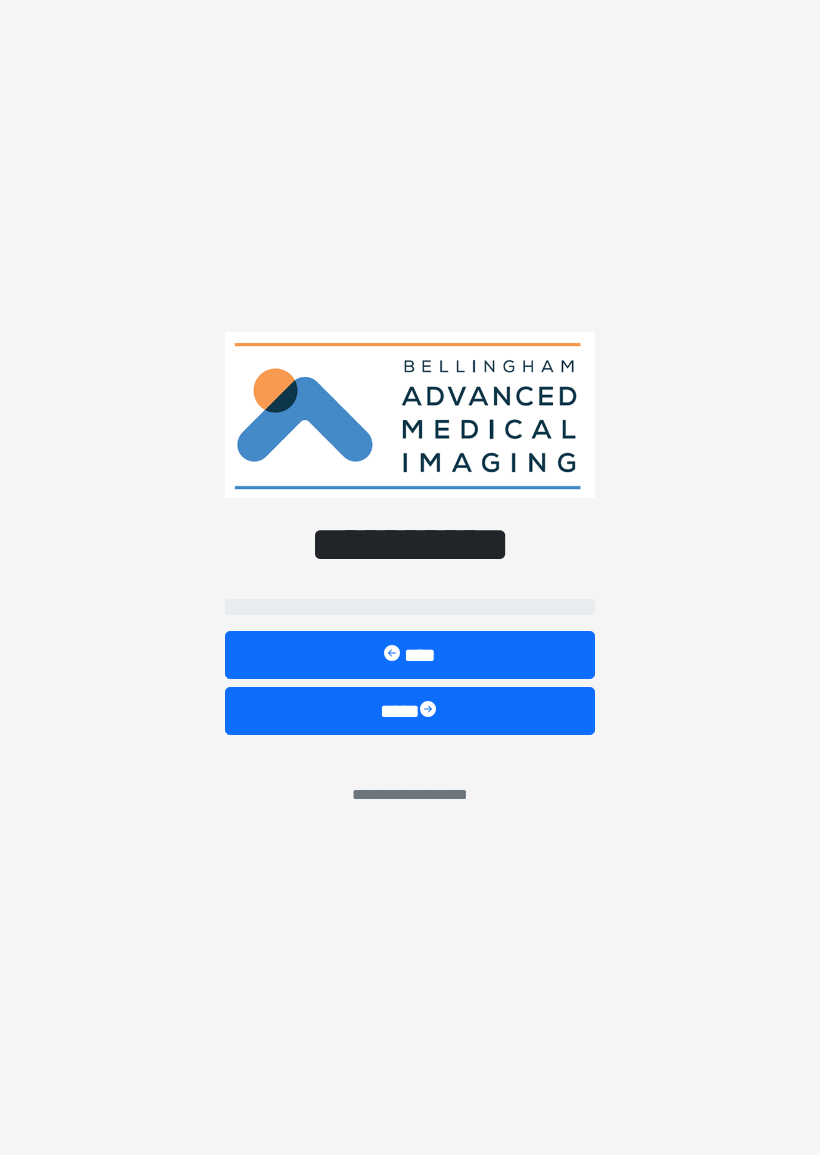 scroll, scrollTop: 0, scrollLeft: 0, axis: both 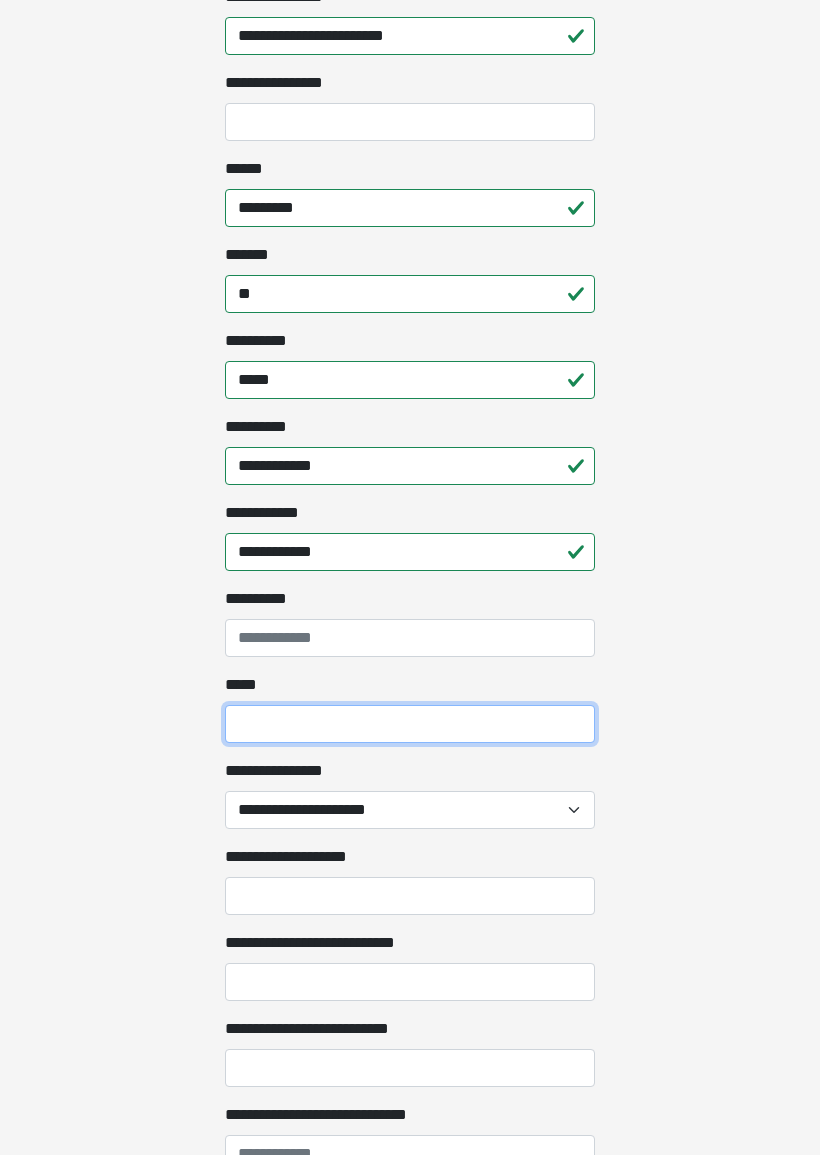 click on "*****" at bounding box center [410, 725] 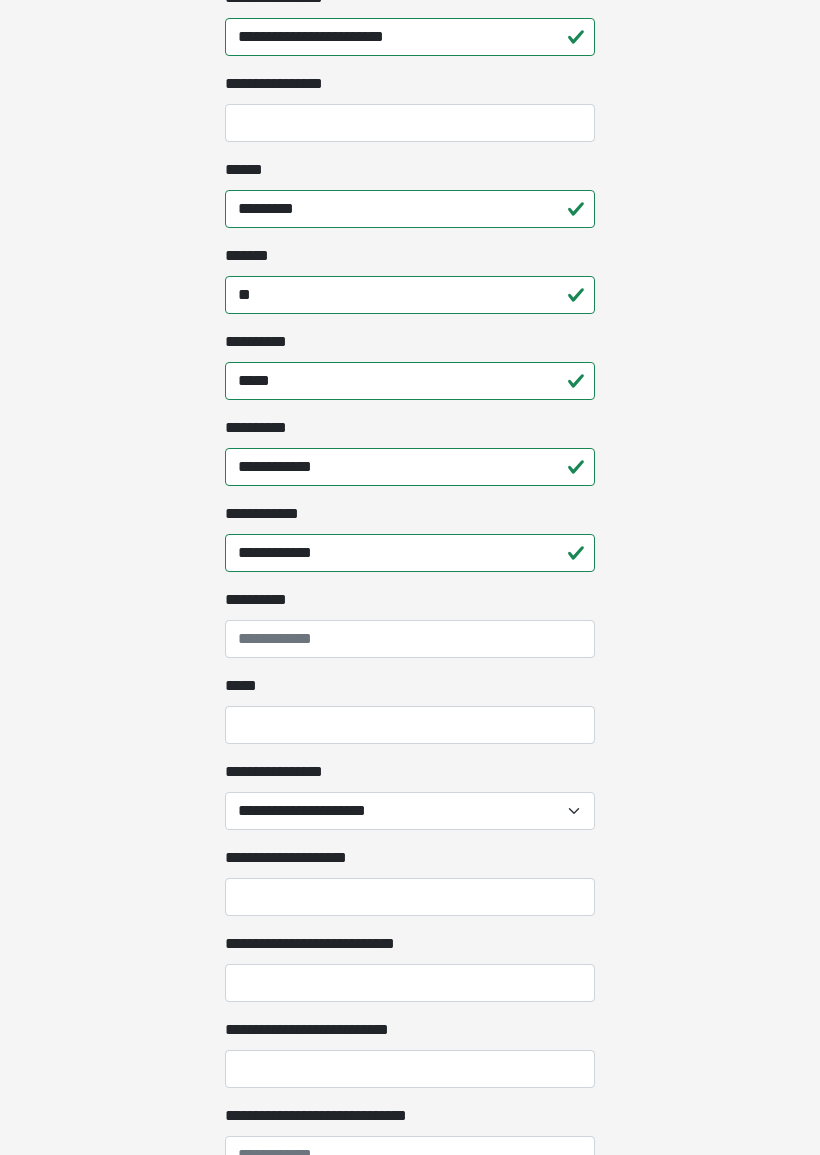 click on "**********" at bounding box center (410, -535) 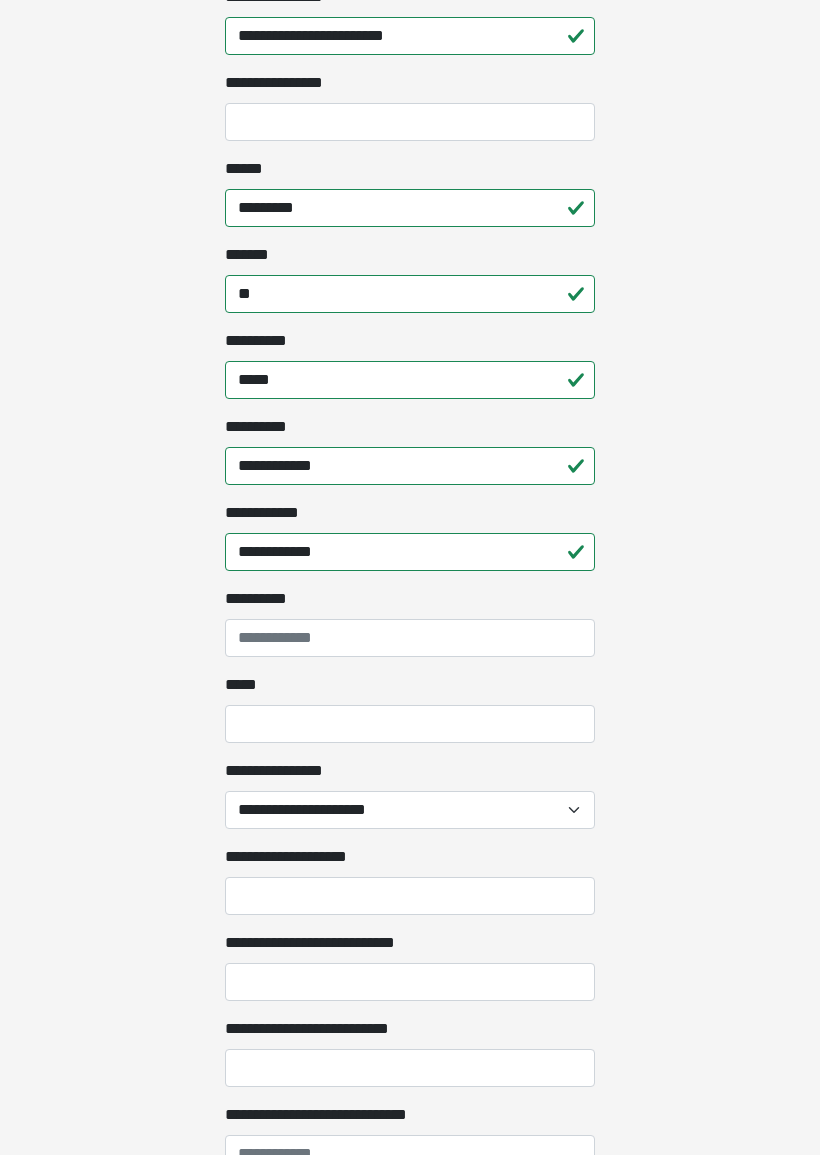 click on "*****" at bounding box center (410, 724) 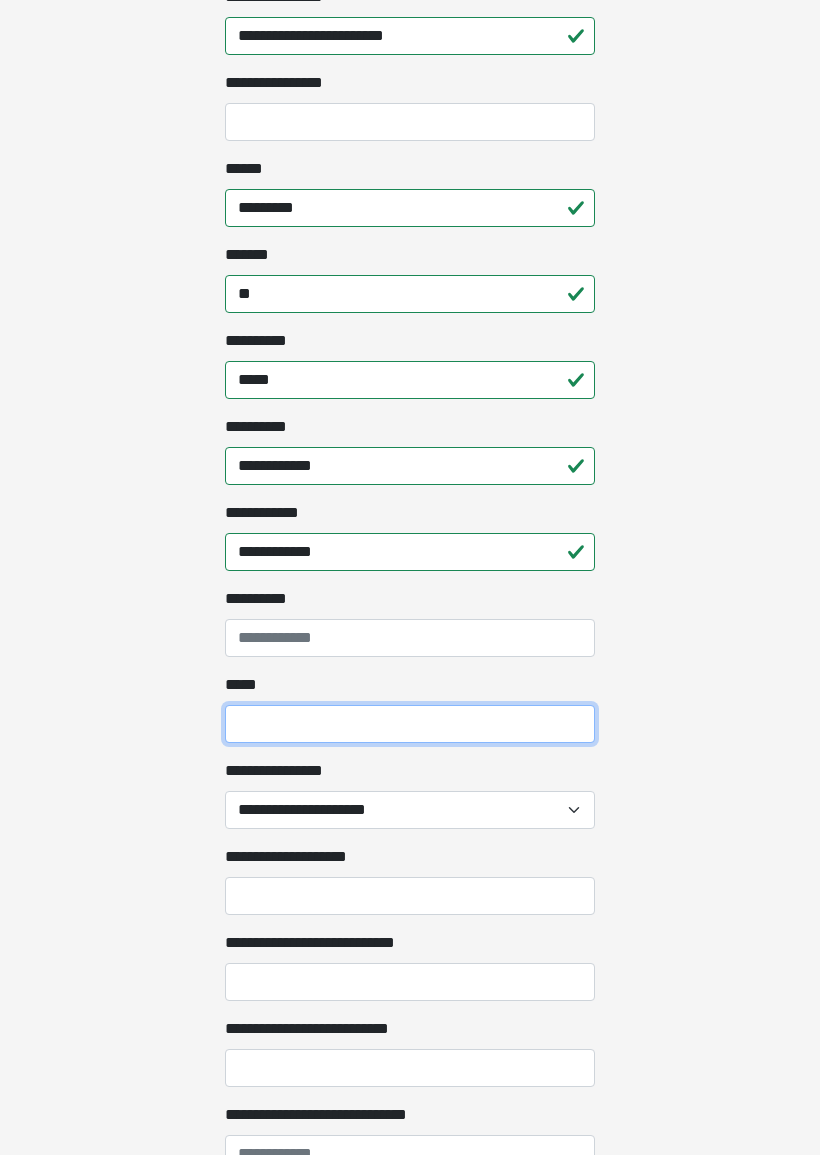 scroll, scrollTop: 1112, scrollLeft: 0, axis: vertical 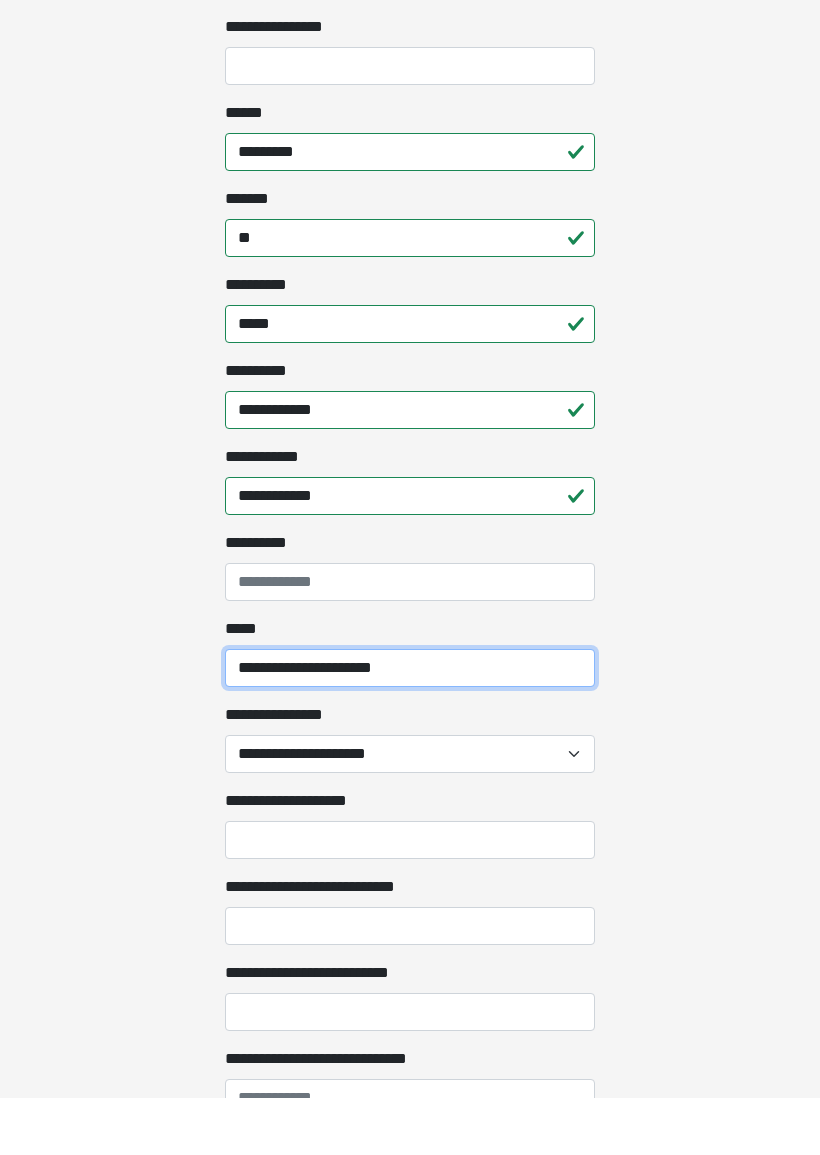 type on "**********" 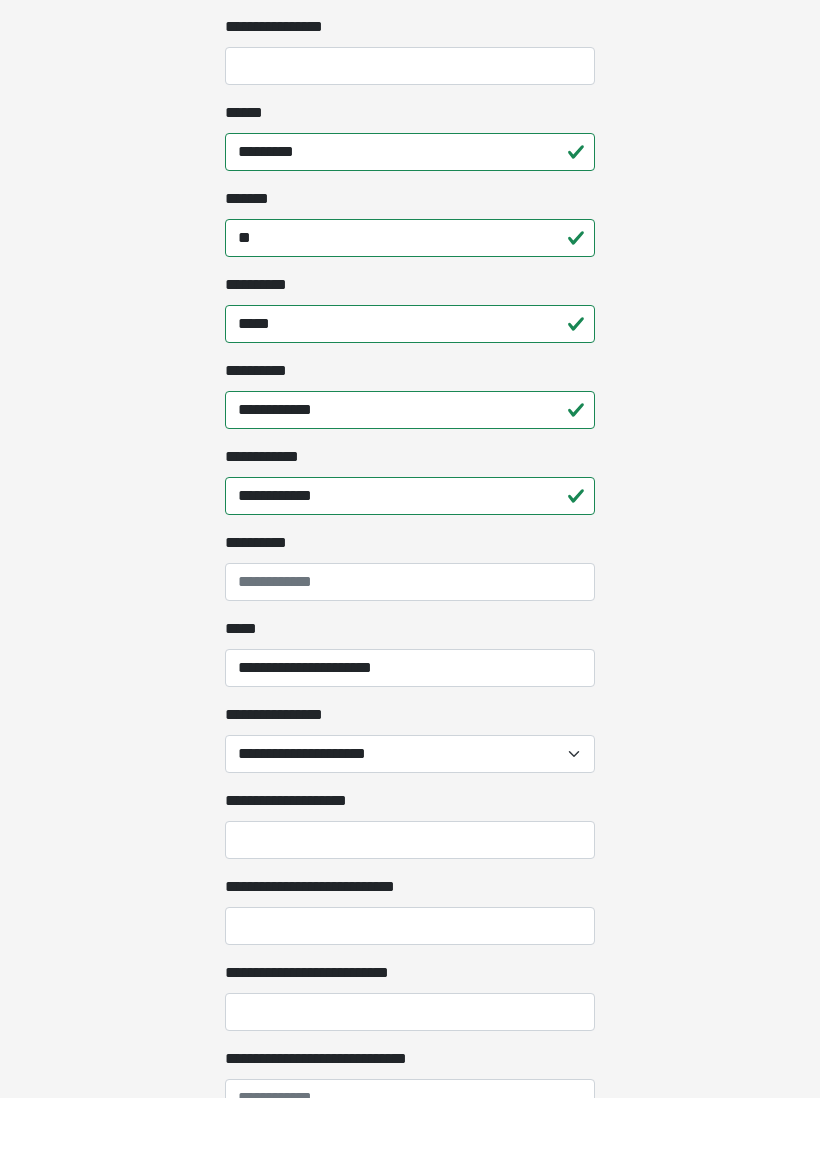 click on "**********" at bounding box center (410, 811) 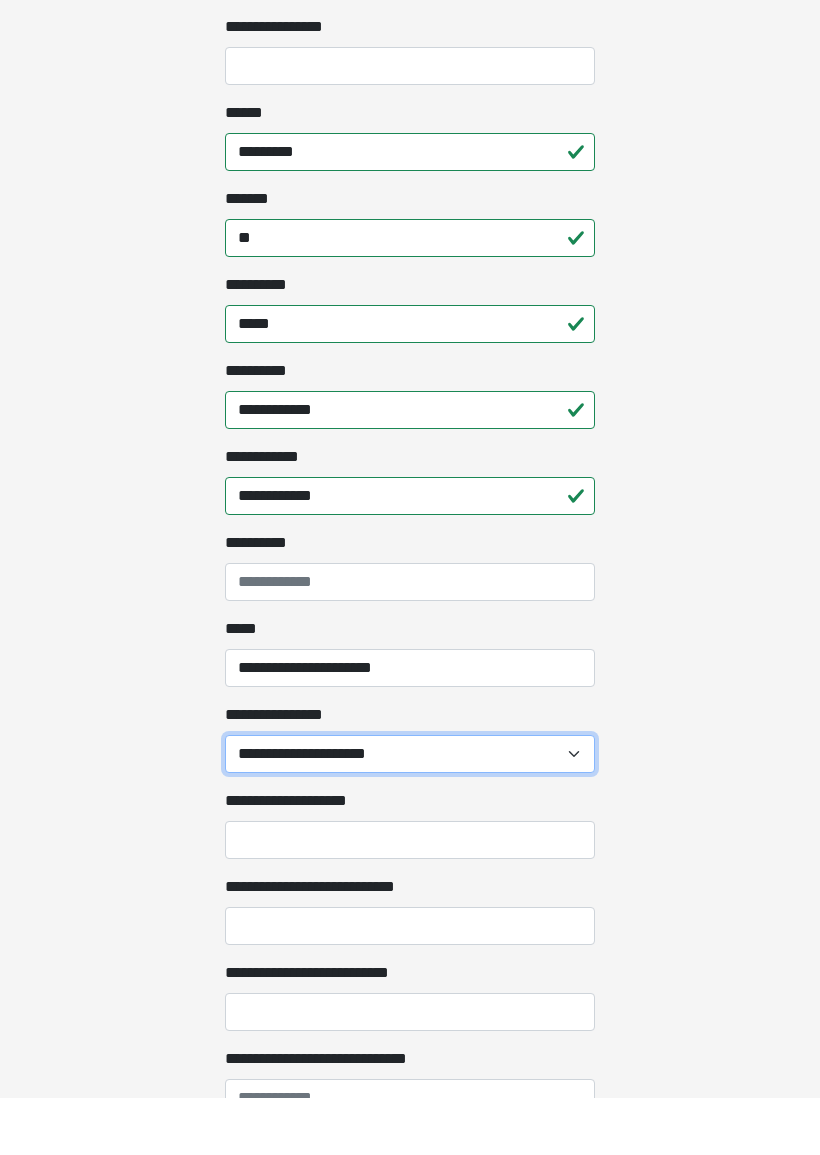 scroll, scrollTop: 1170, scrollLeft: 0, axis: vertical 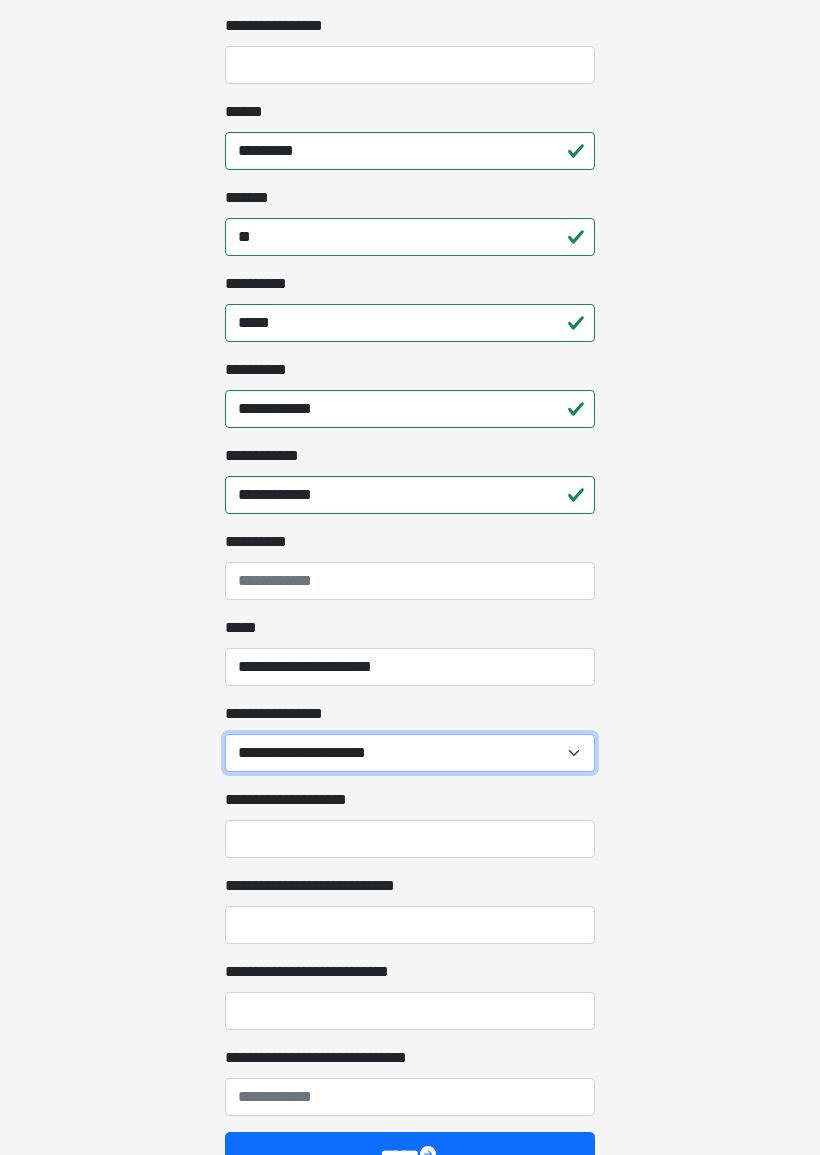 select on "******" 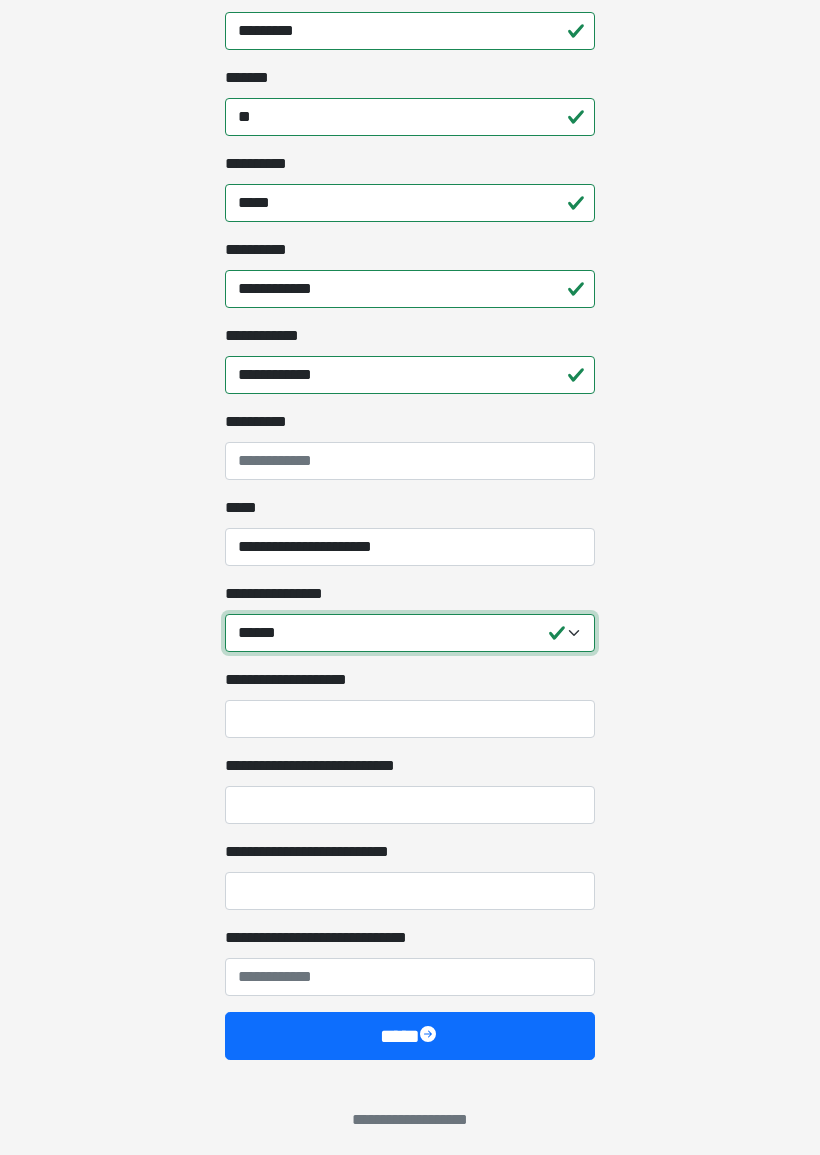 scroll, scrollTop: 1298, scrollLeft: 0, axis: vertical 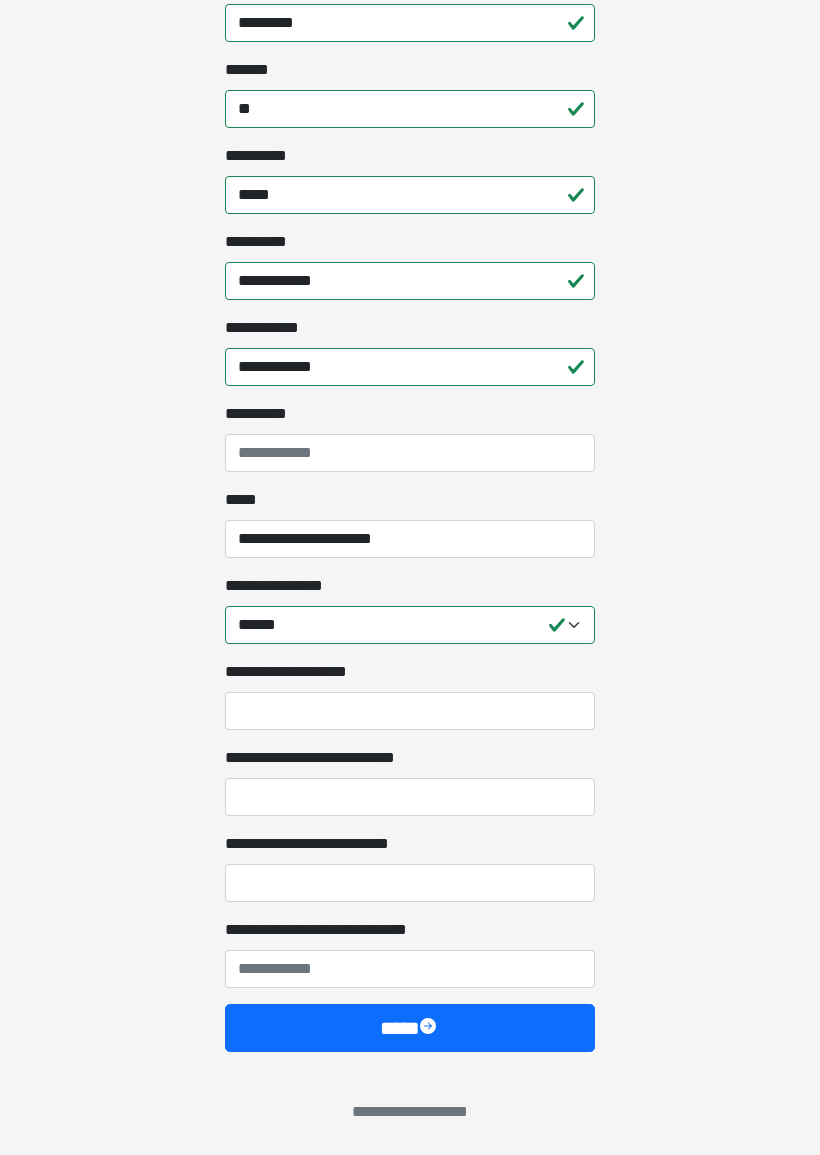 click on "**********" at bounding box center [410, 797] 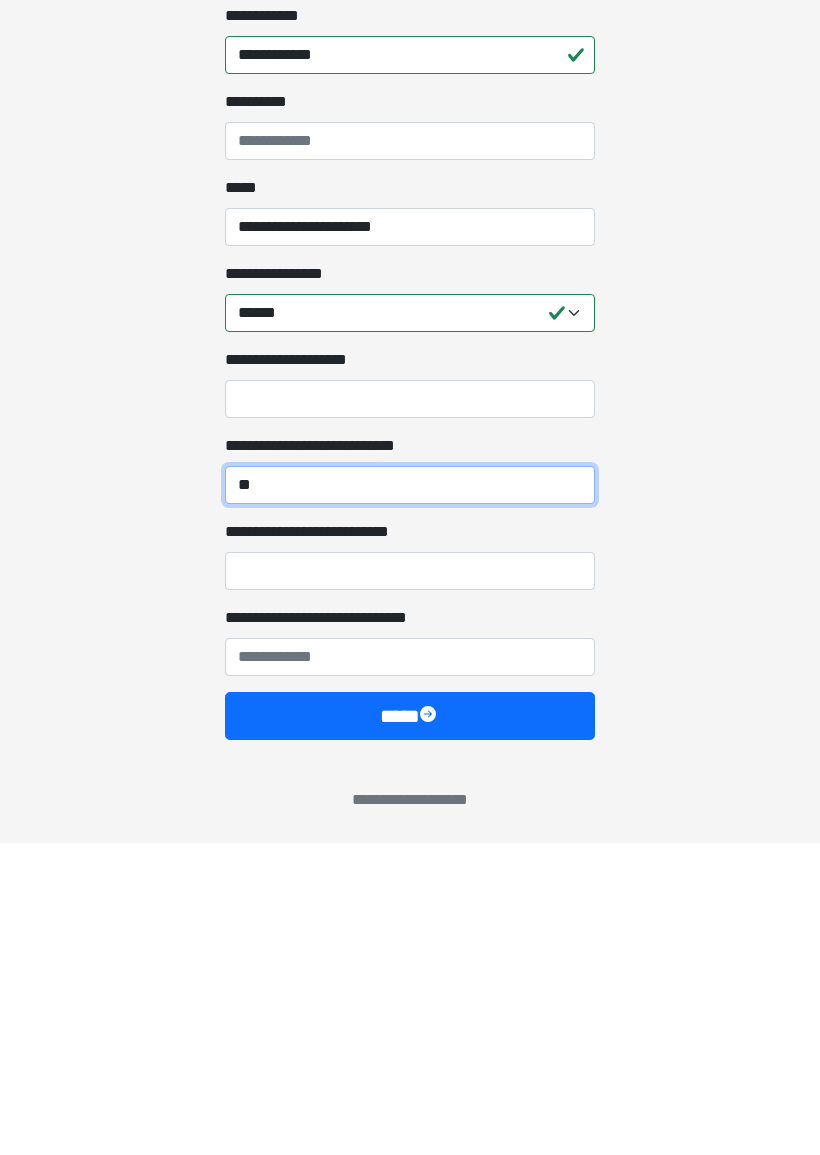 type on "*" 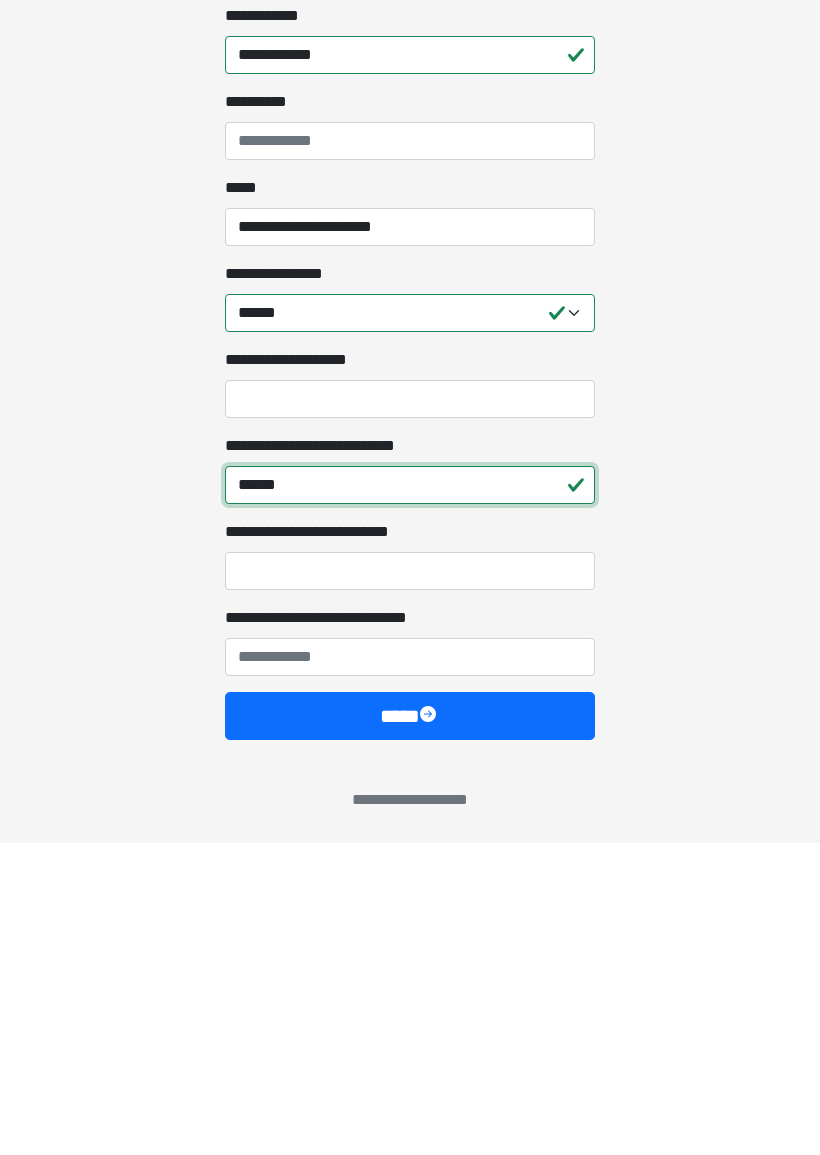 type on "*****" 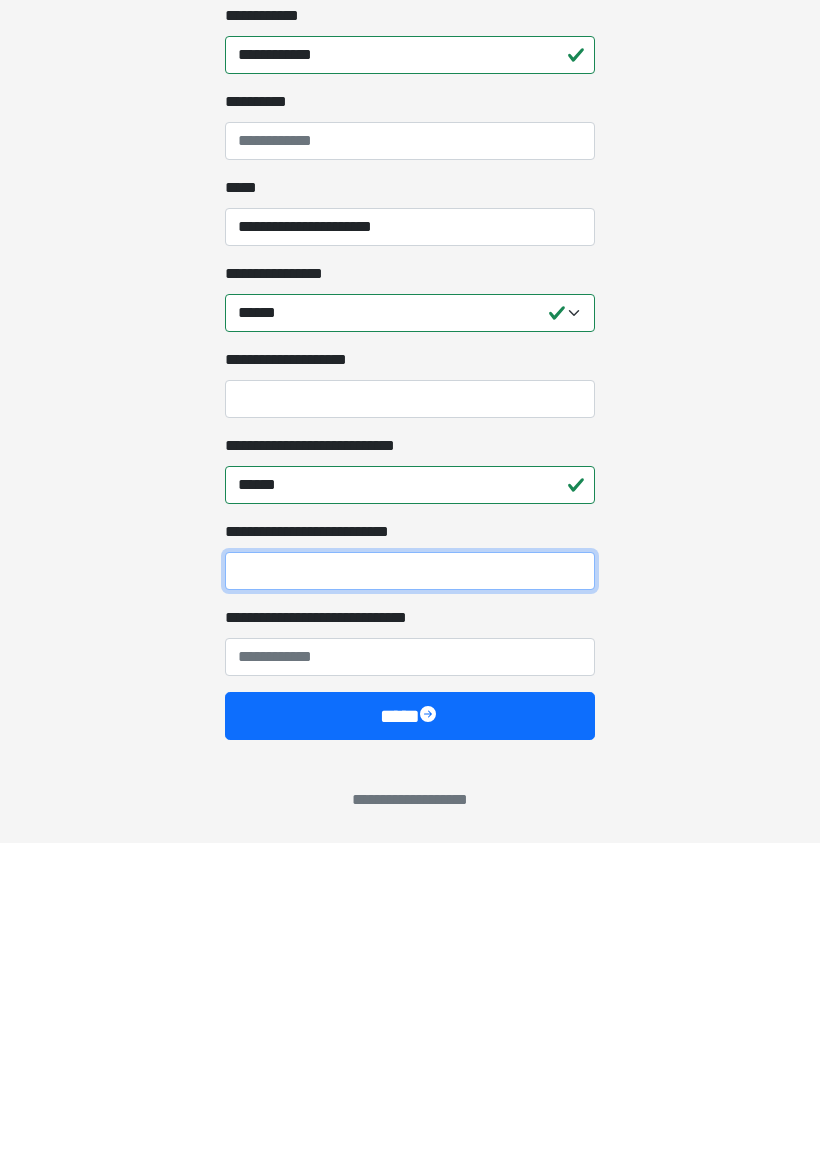 click on "**********" at bounding box center (410, 883) 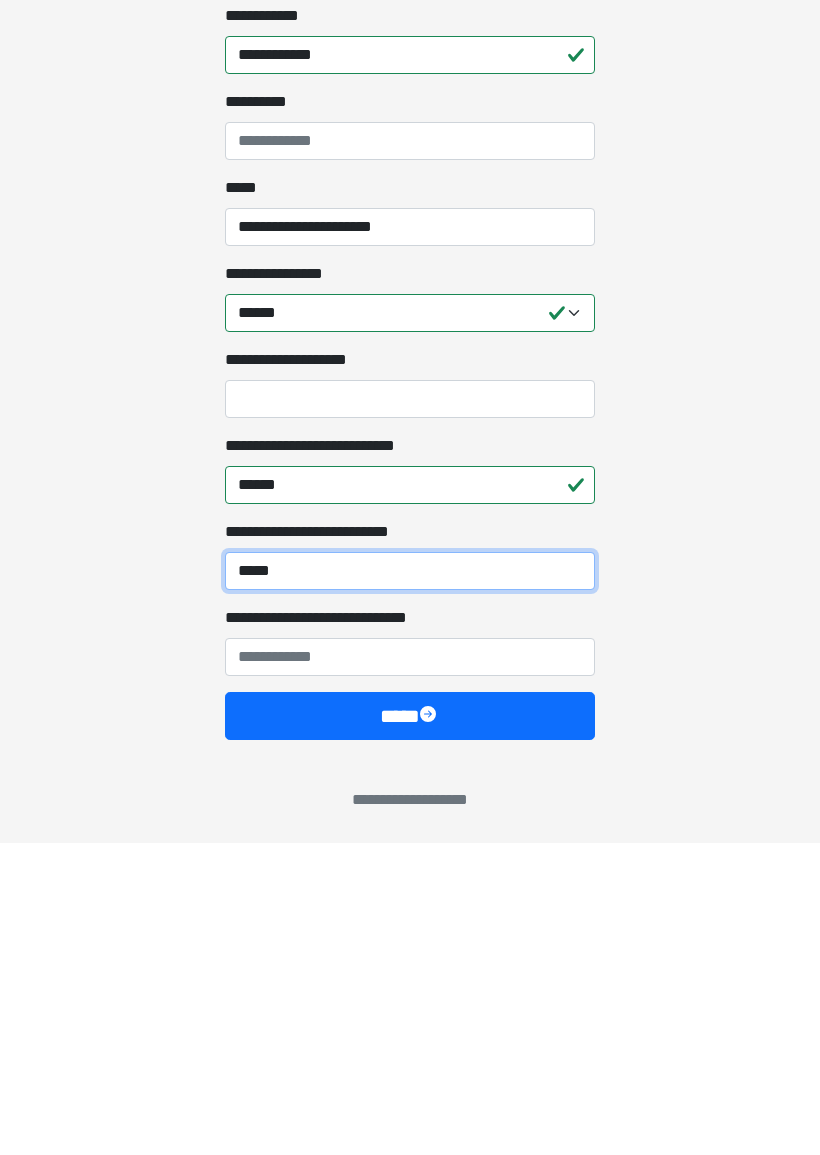 type on "*****" 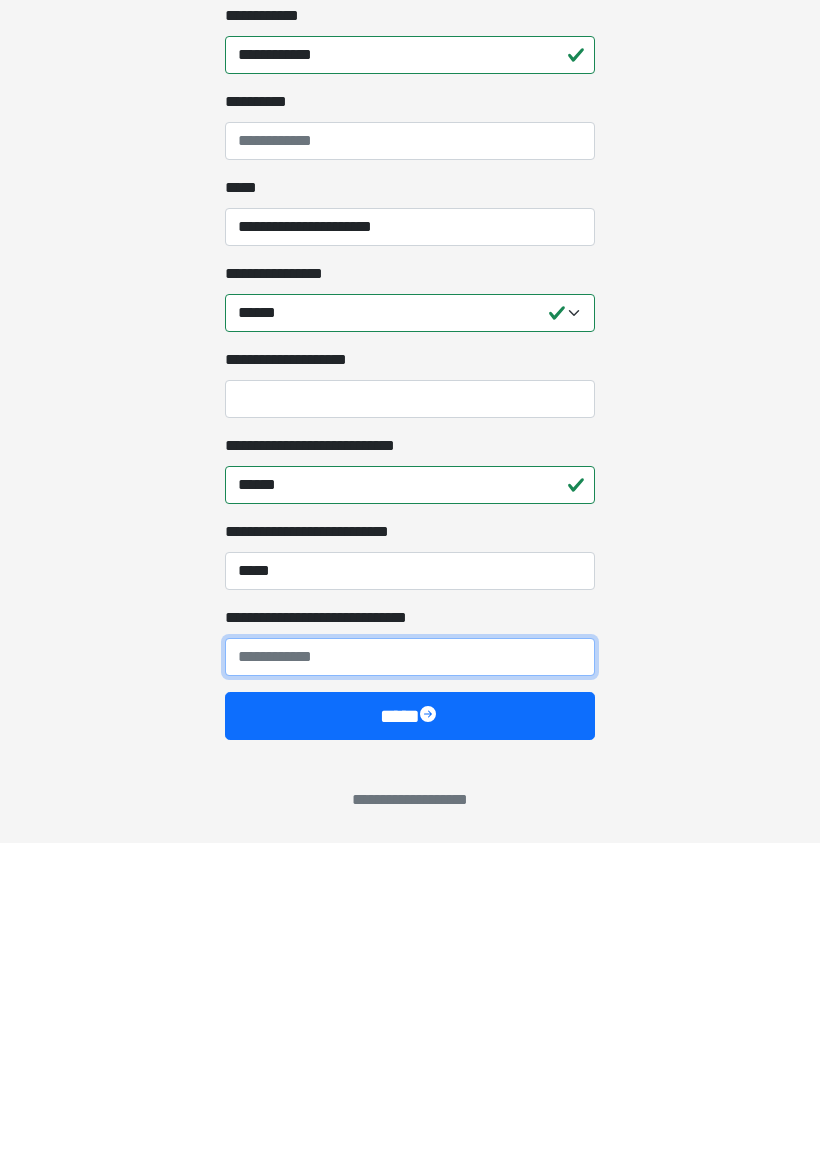 click on "**********" at bounding box center [410, 969] 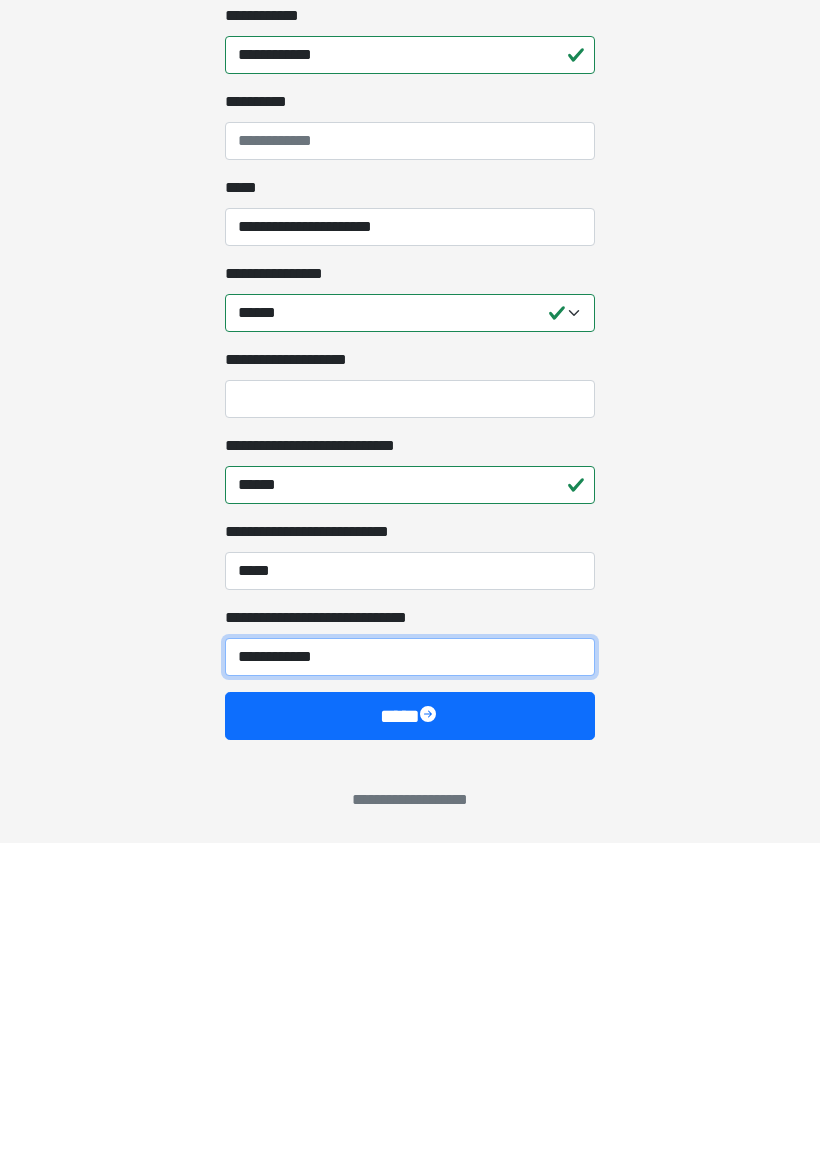 click on "**********" at bounding box center [410, 969] 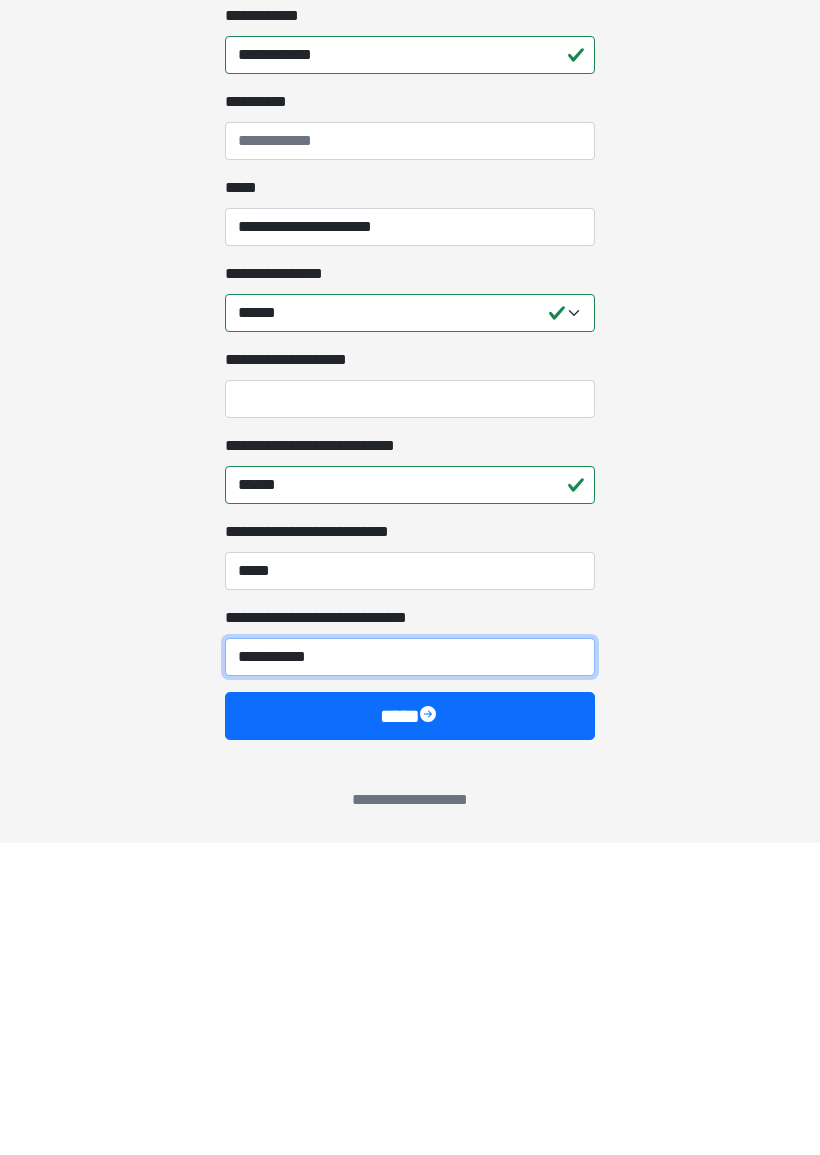 click on "**********" at bounding box center (410, 969) 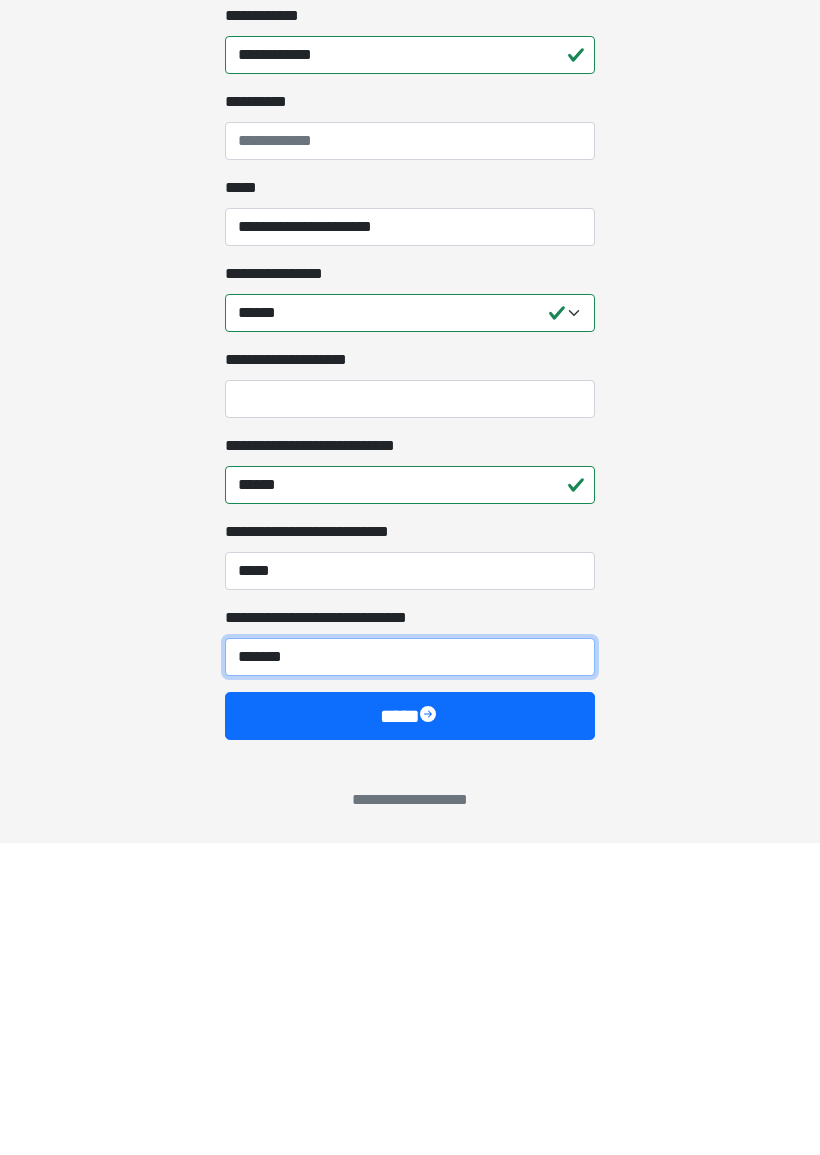 click on "*******" at bounding box center [410, 969] 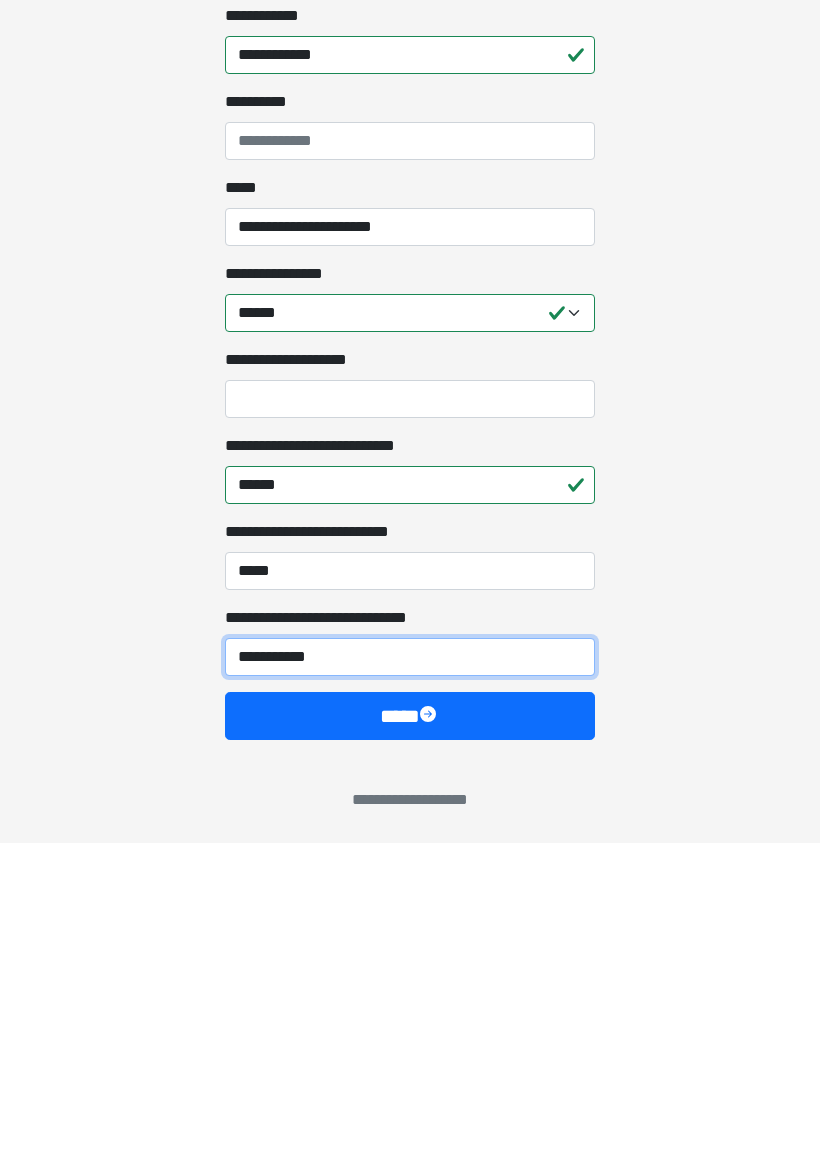 type on "**********" 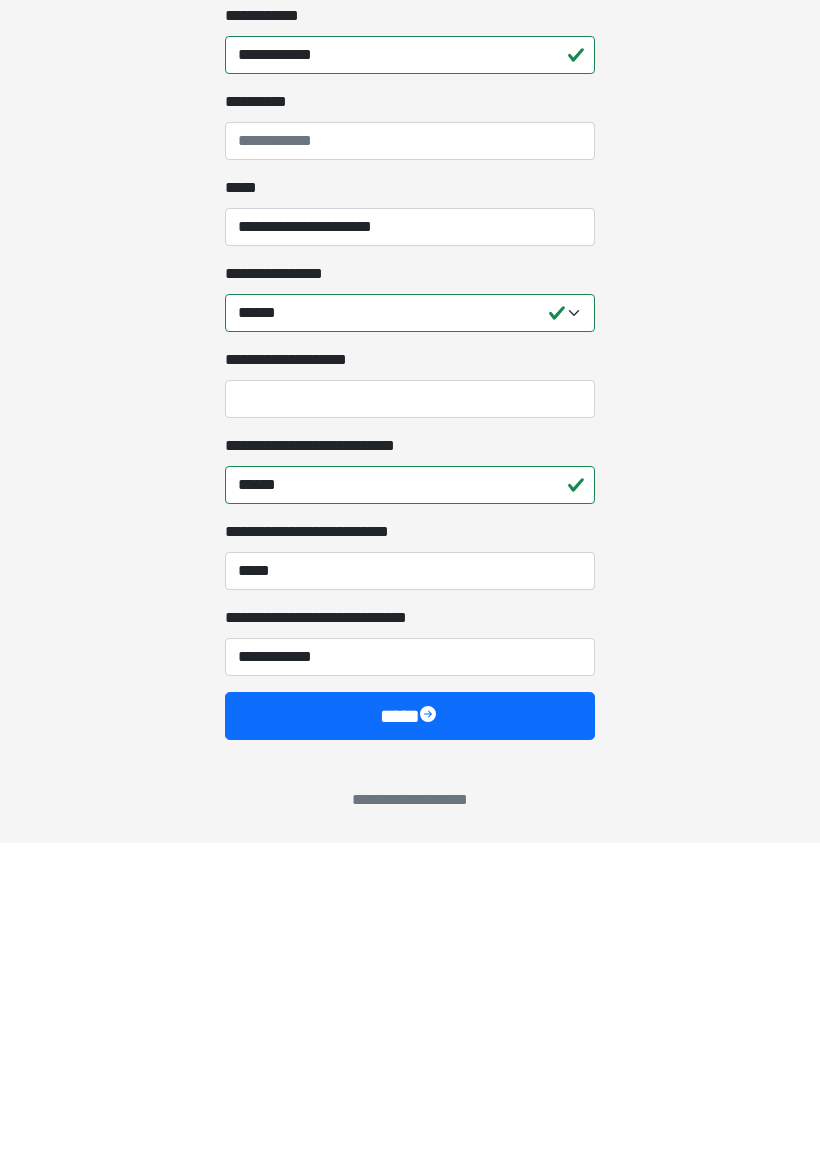 click on "****" at bounding box center (410, 1028) 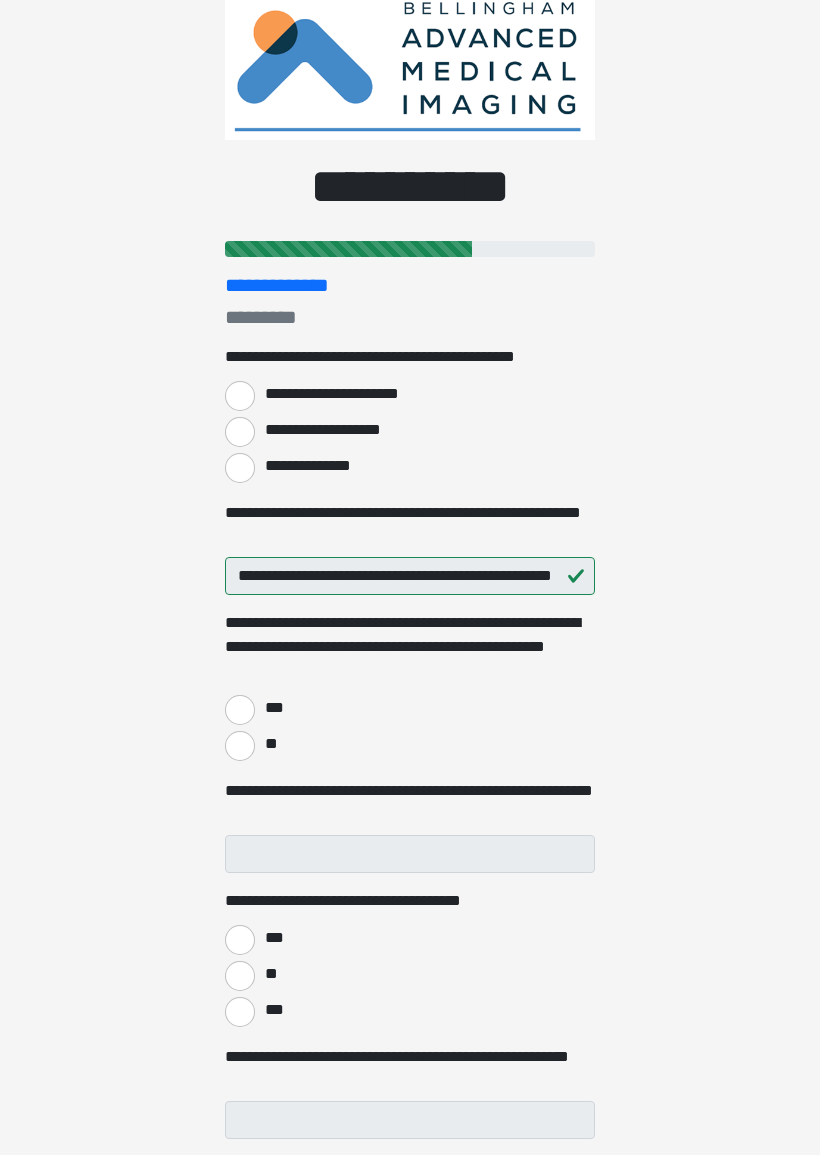 scroll, scrollTop: 0, scrollLeft: 0, axis: both 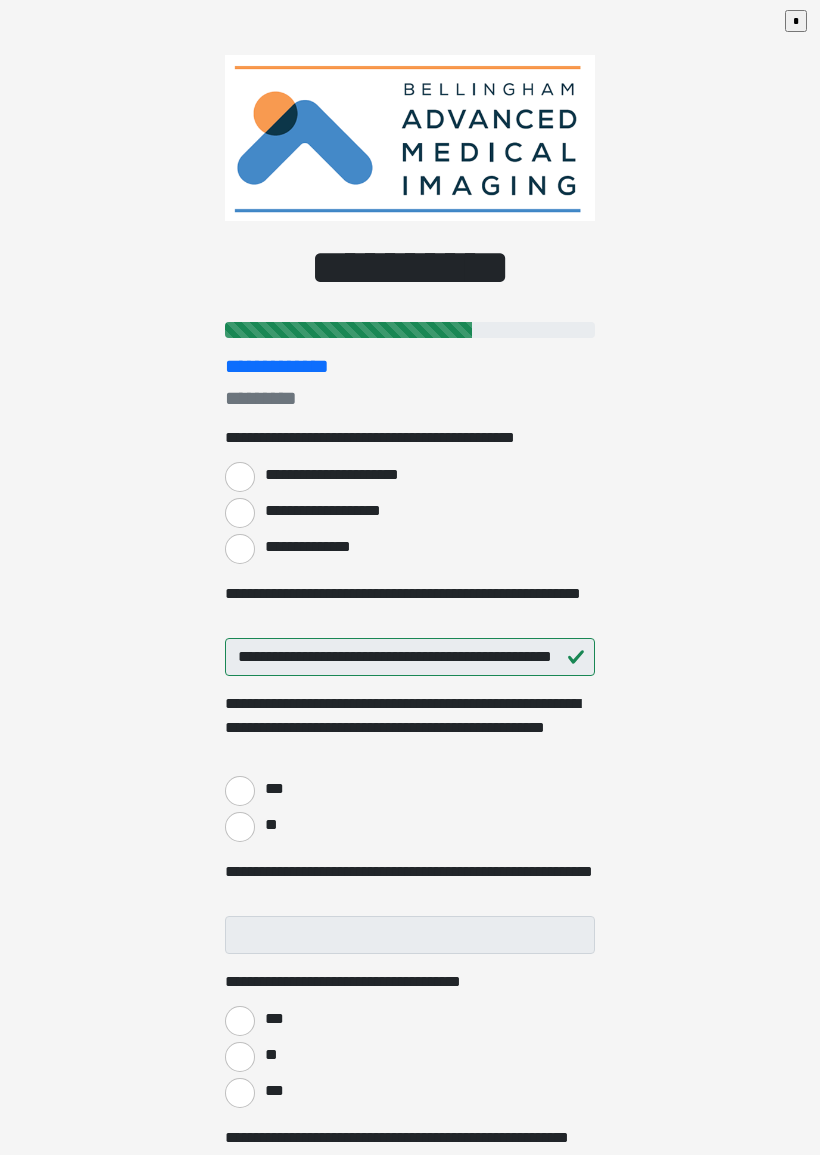 click on "**********" at bounding box center [240, 549] 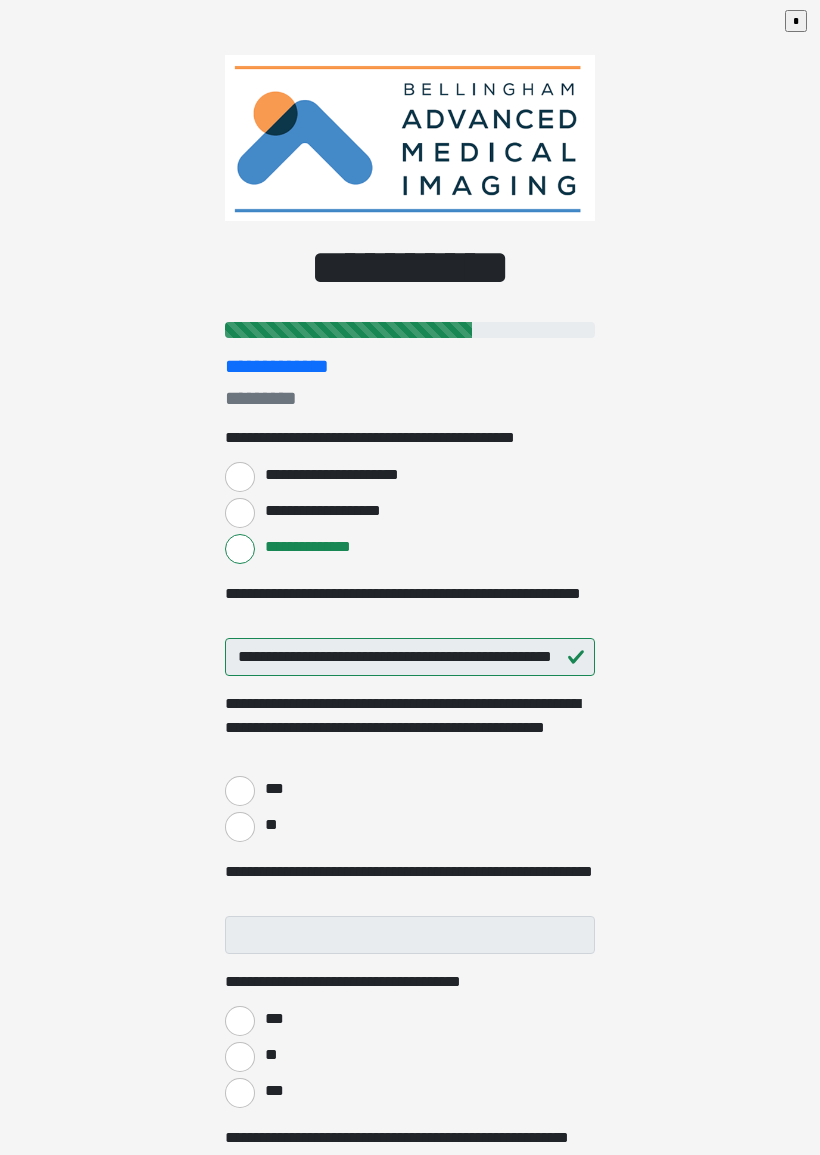 click on "**" at bounding box center [240, 827] 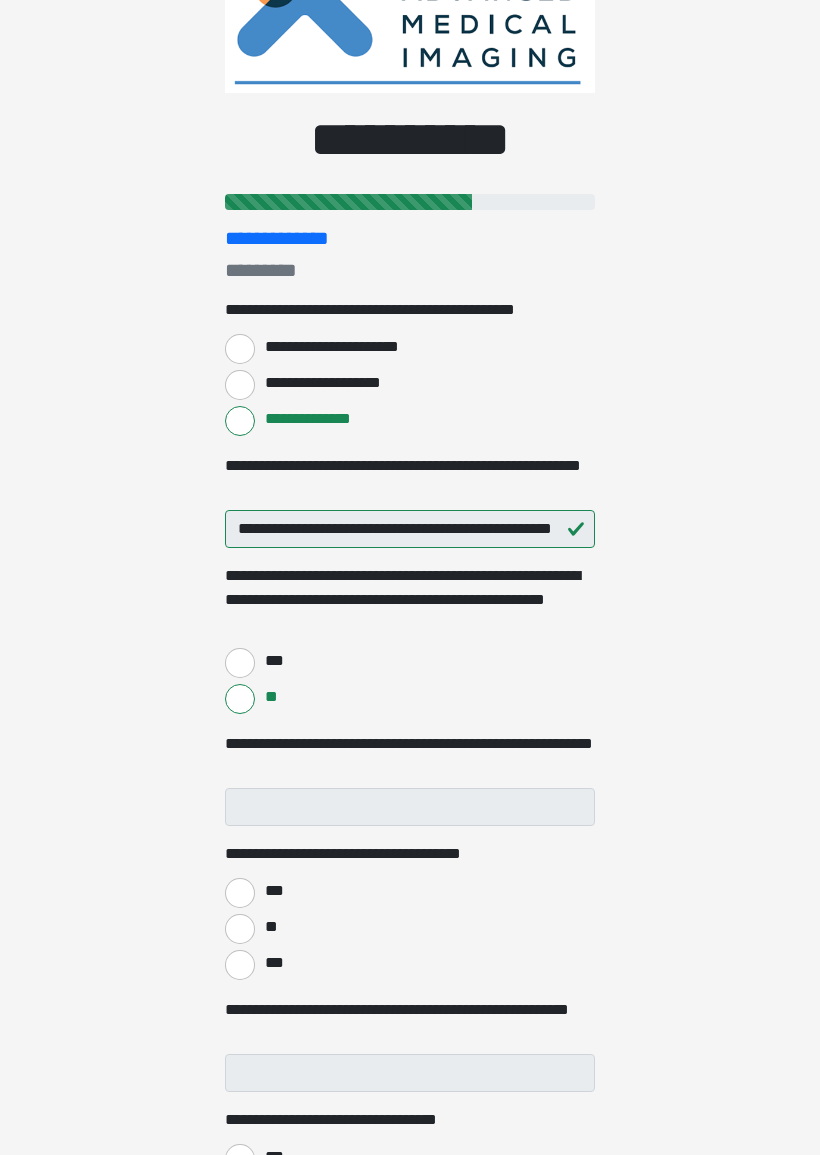scroll, scrollTop: 137, scrollLeft: 0, axis: vertical 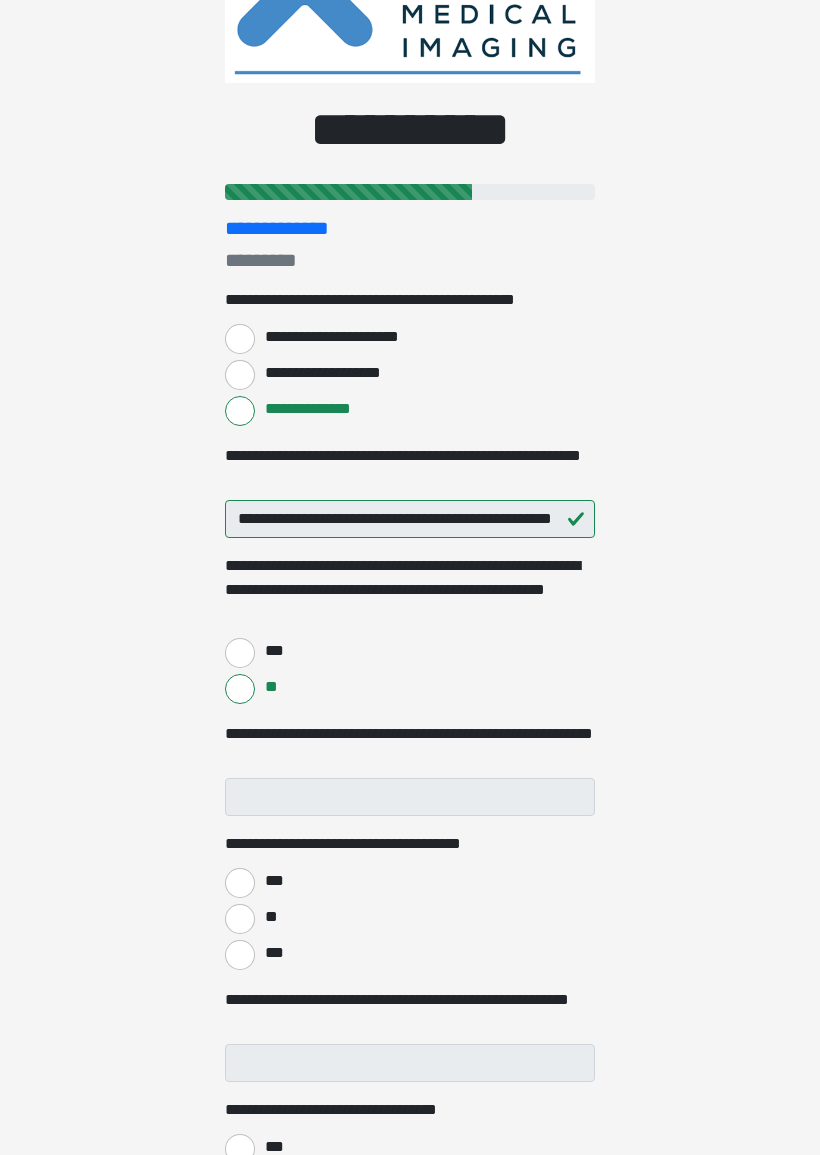 click on "***" at bounding box center [240, 955] 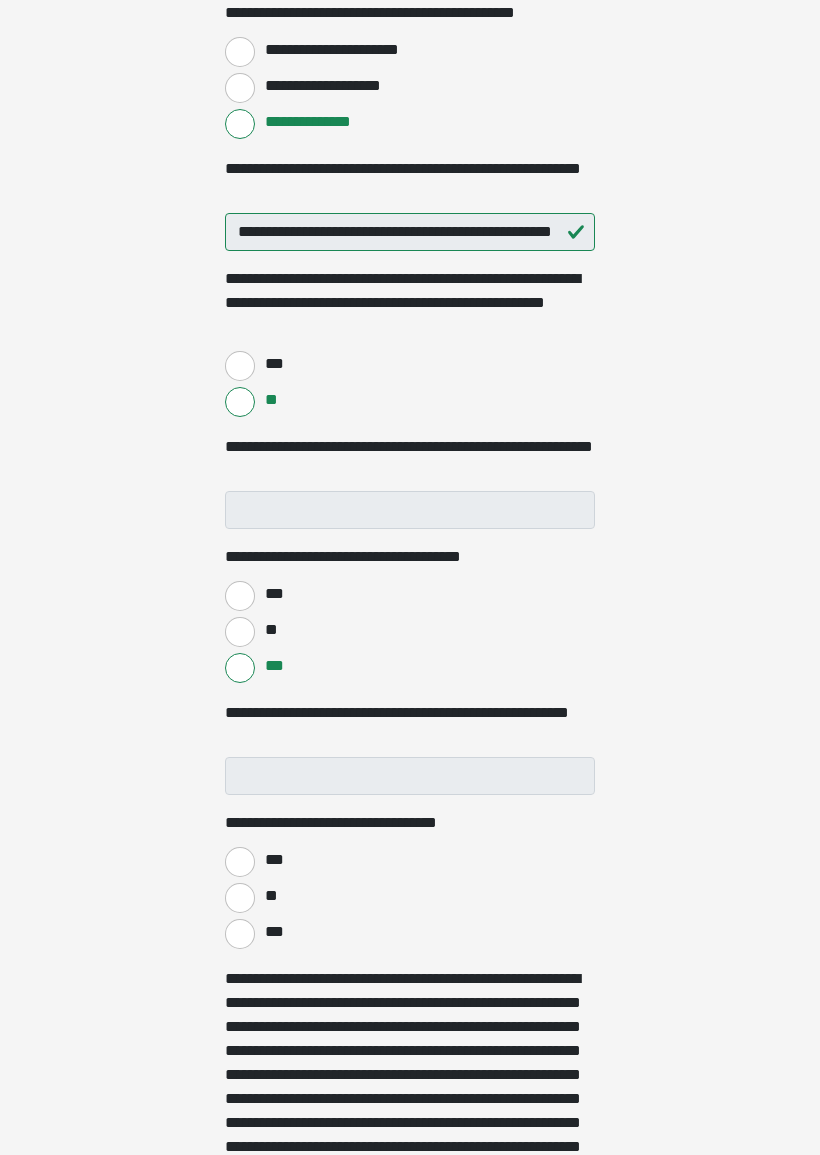 click on "***" at bounding box center (240, 935) 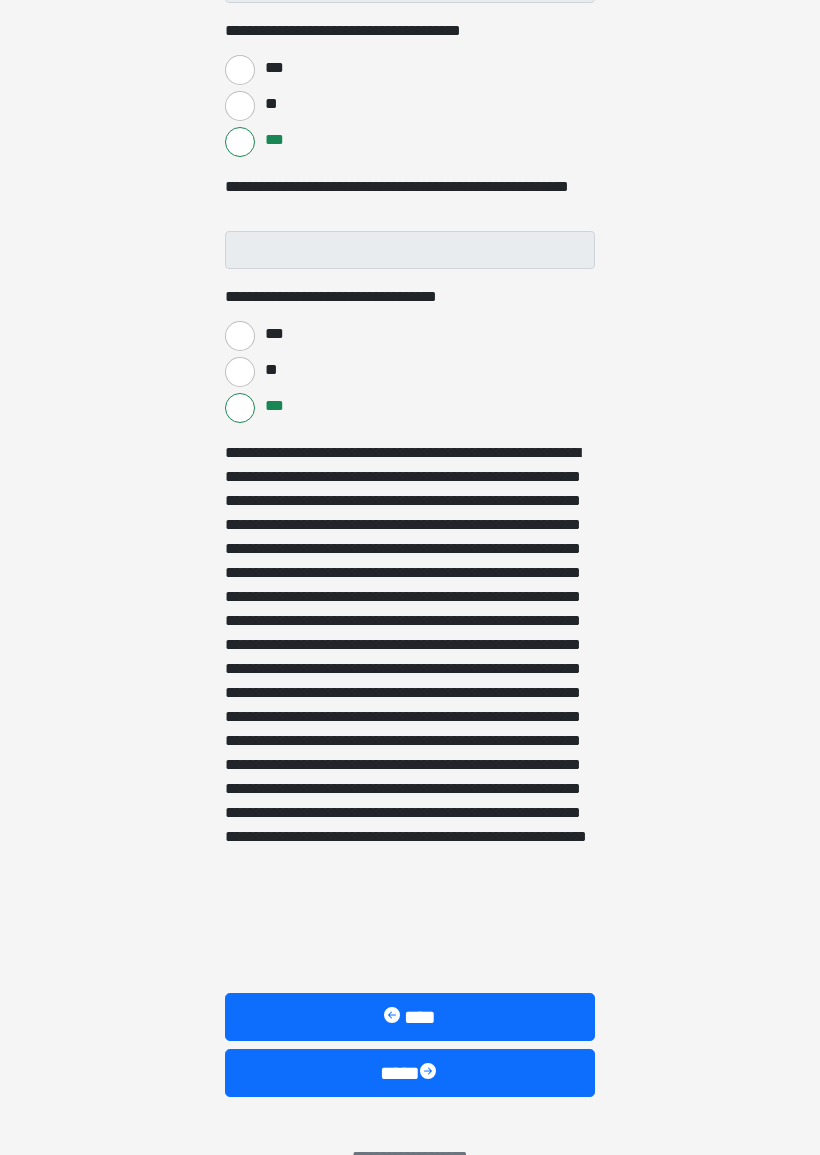 scroll, scrollTop: 996, scrollLeft: 0, axis: vertical 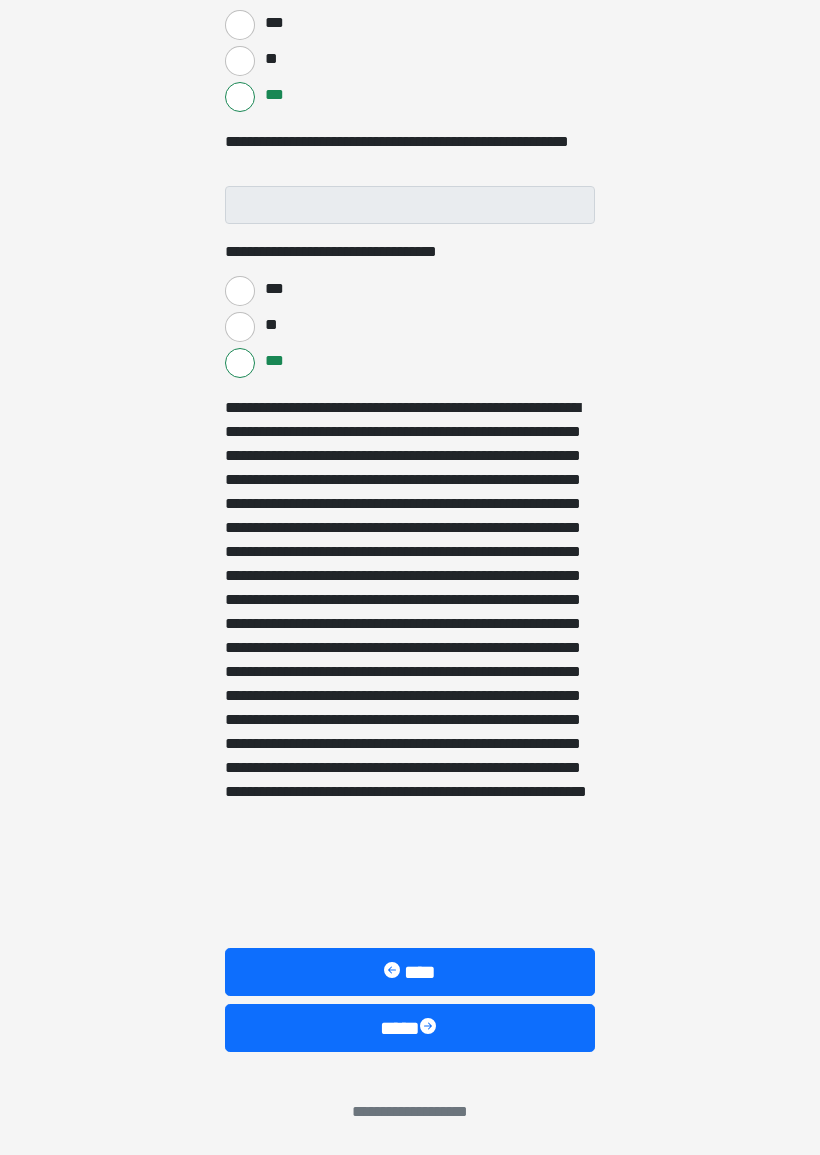 click on "**********" at bounding box center [410, -419] 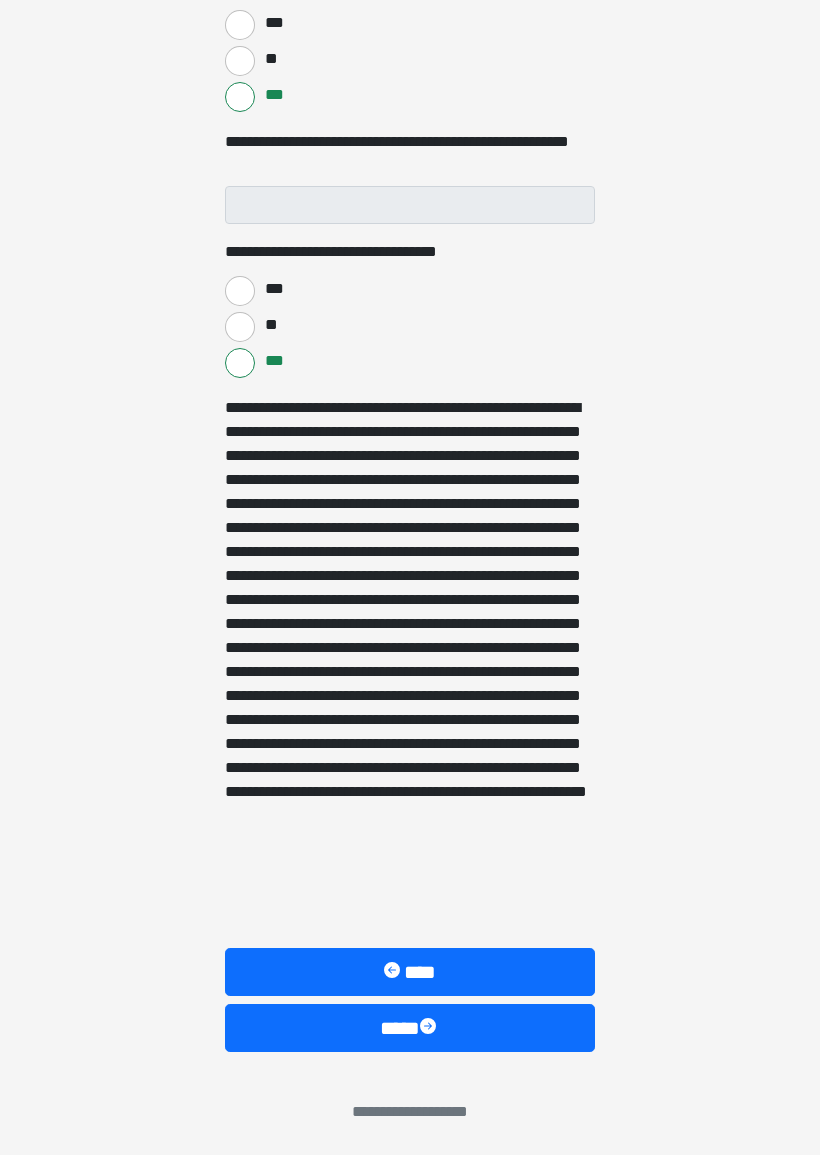 click on "****" at bounding box center (410, 1028) 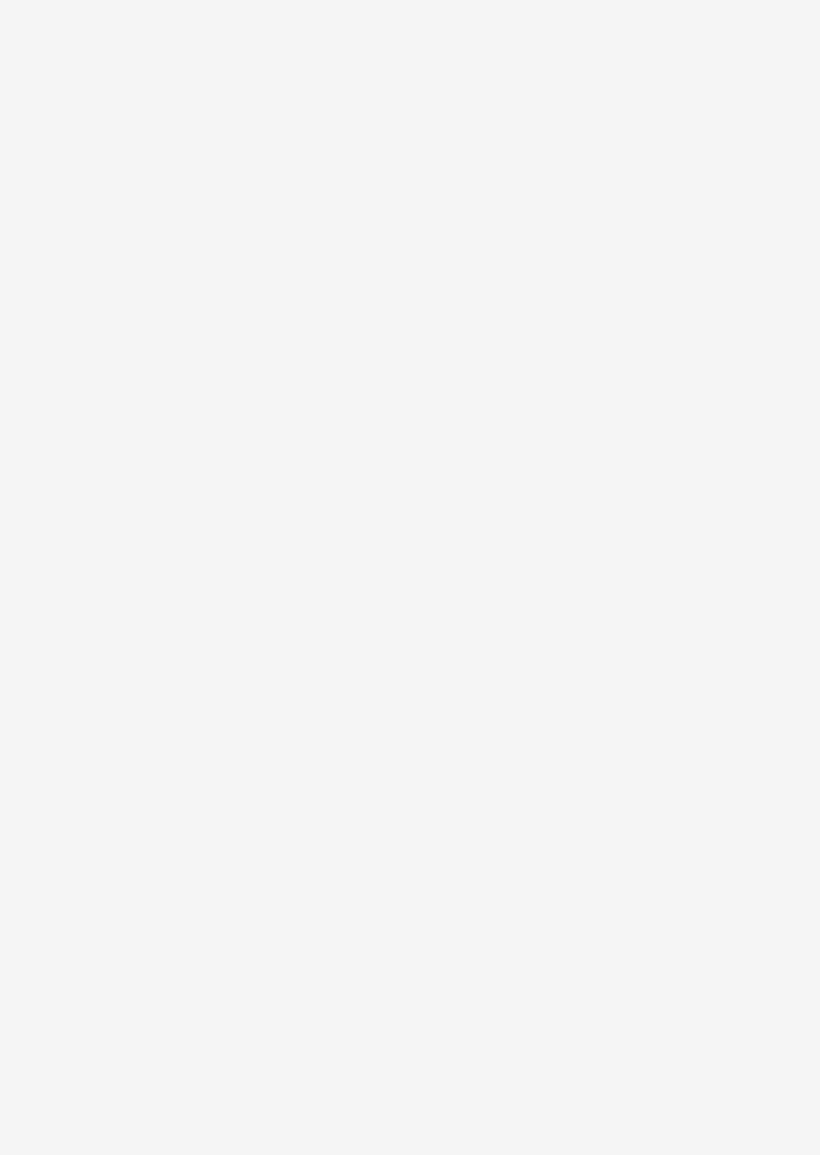 scroll, scrollTop: 0, scrollLeft: 0, axis: both 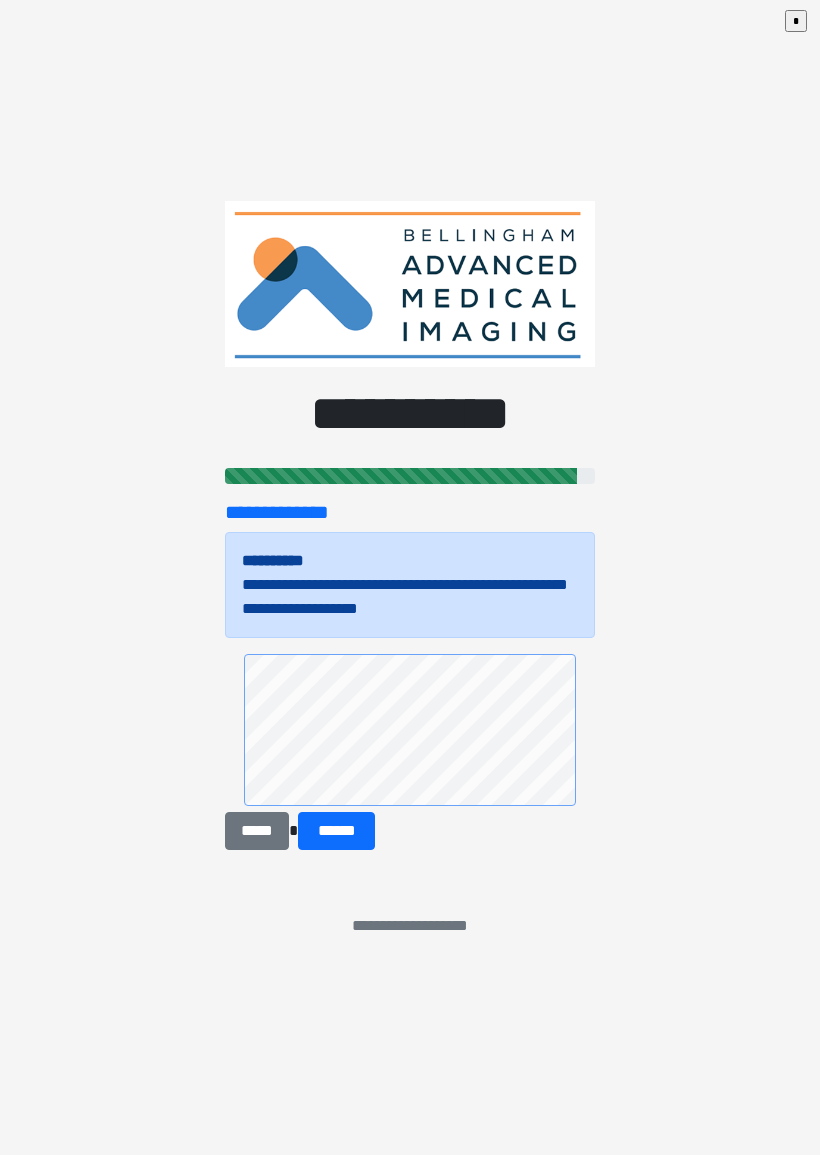 click on "******" at bounding box center (336, 831) 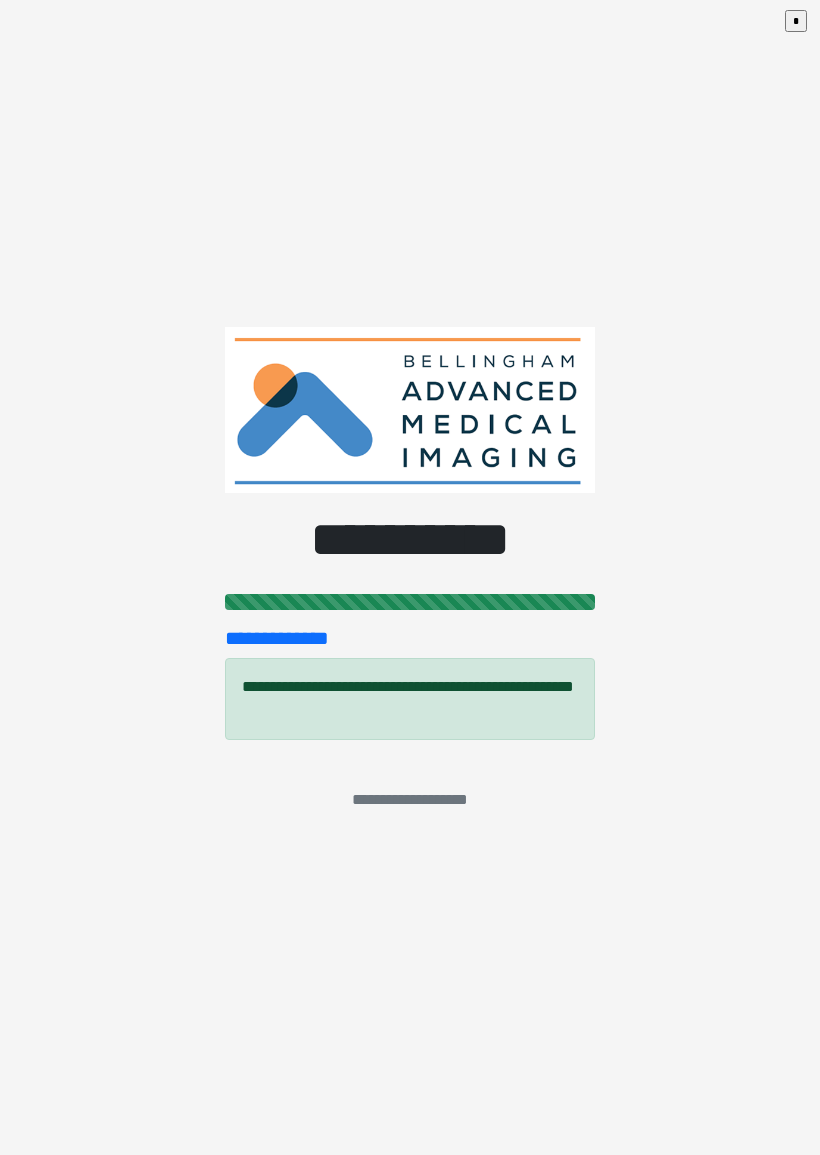 click on "*" at bounding box center [796, 21] 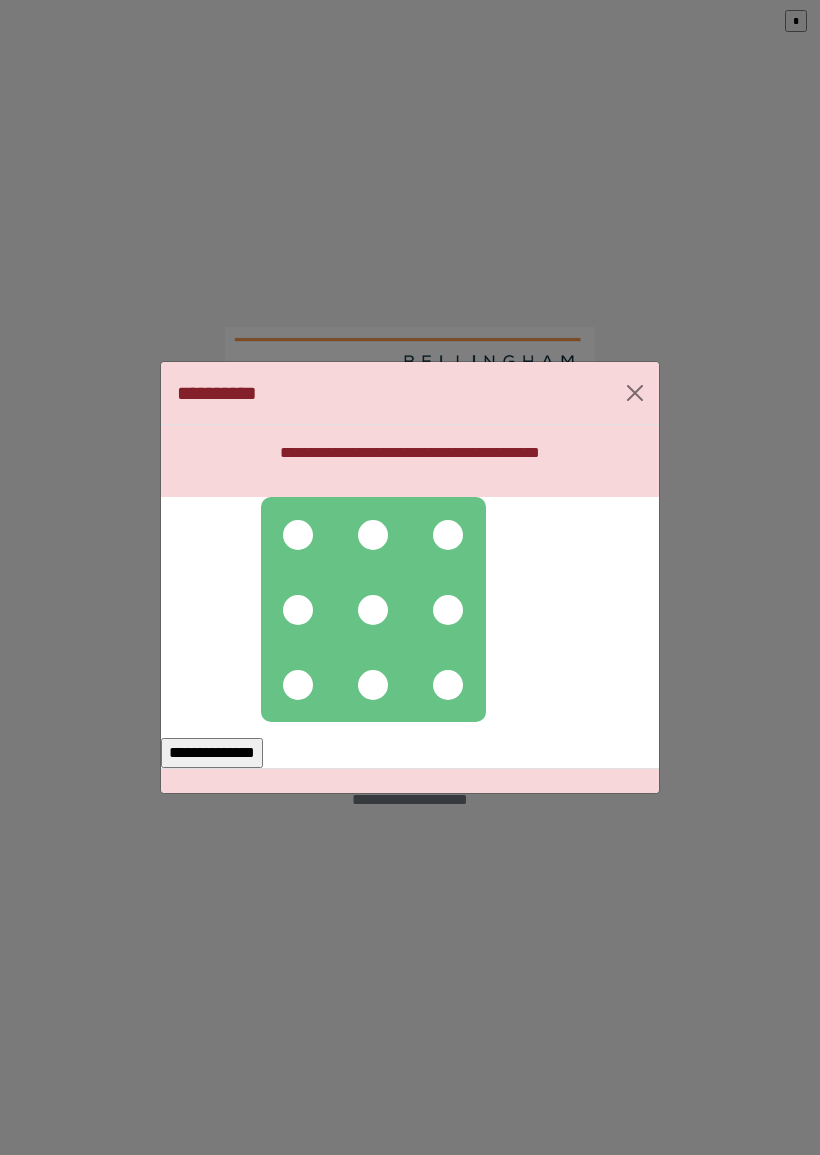 click at bounding box center (298, 535) 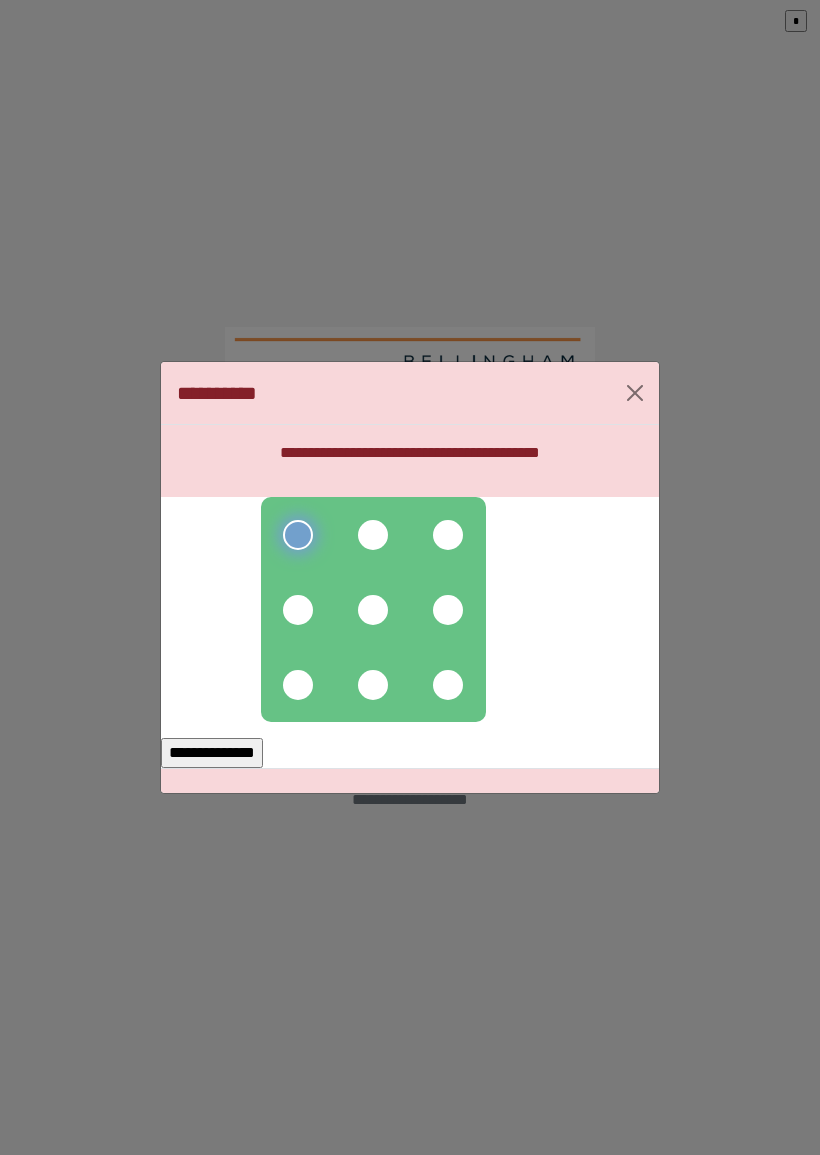 click at bounding box center [373, 535] 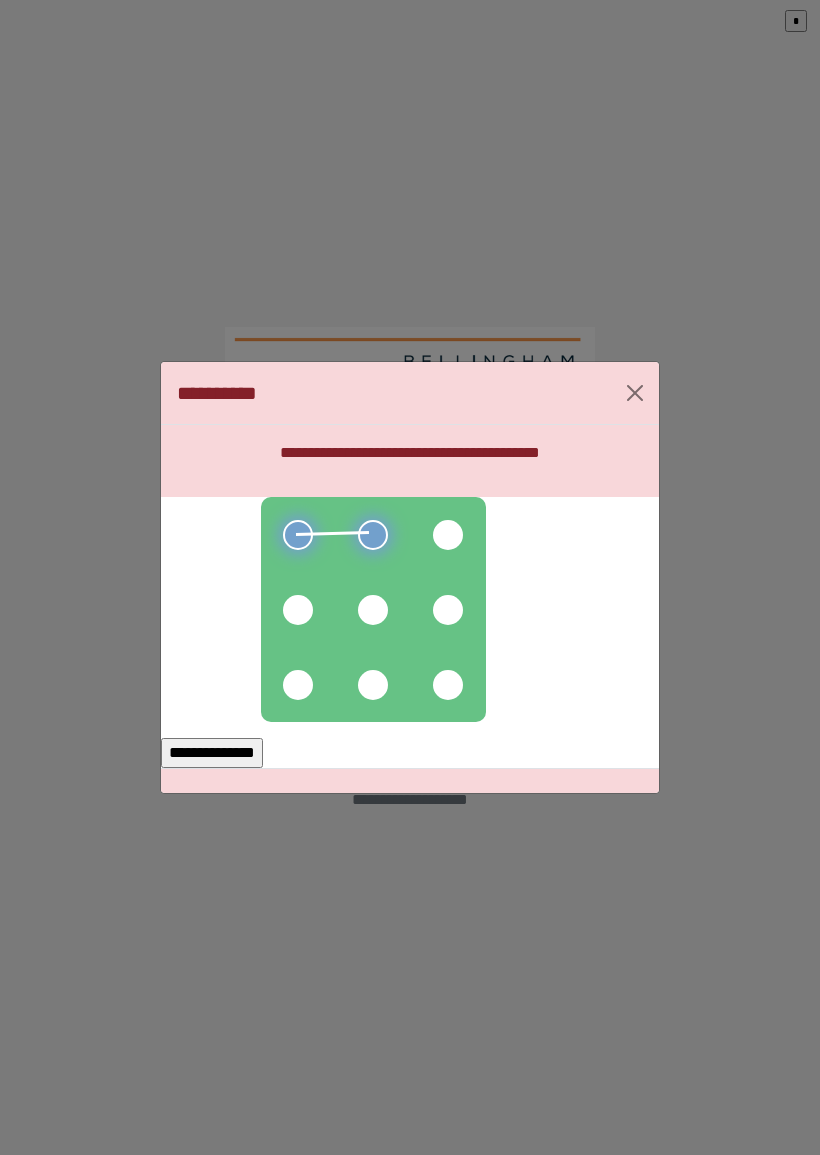 click at bounding box center (448, 535) 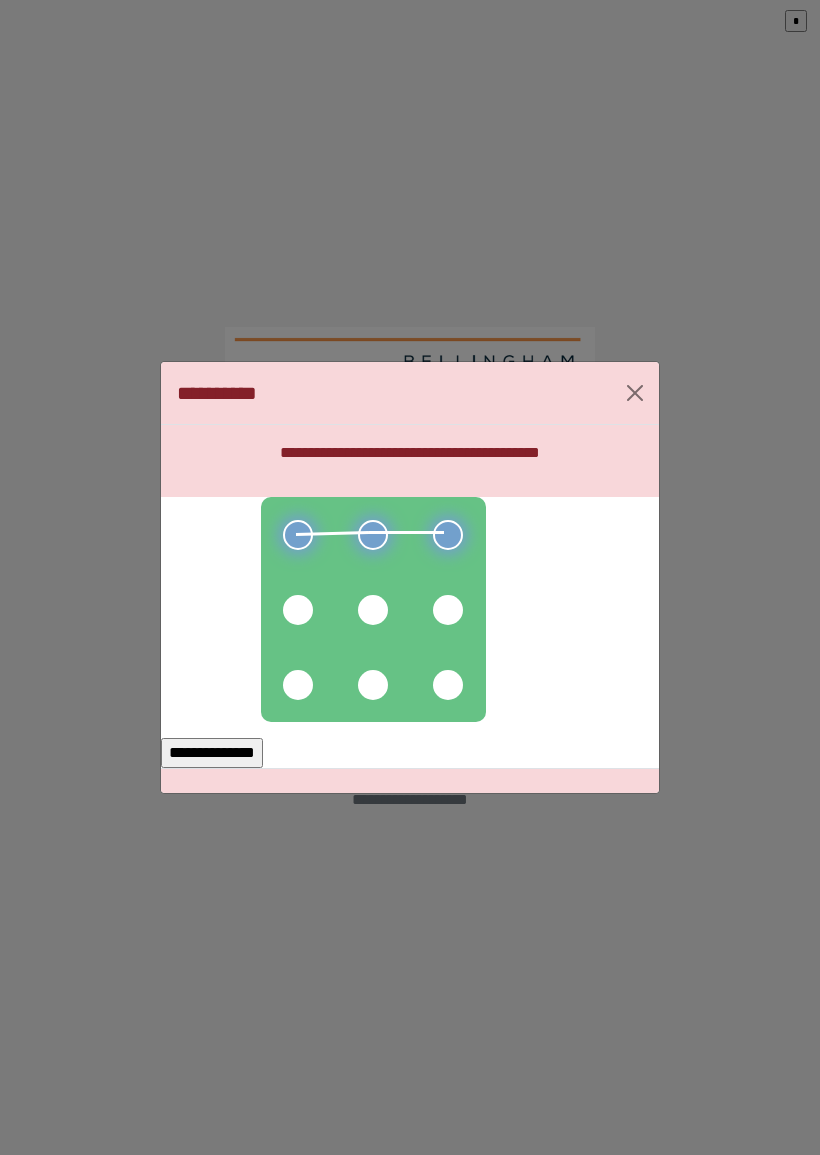 click at bounding box center (298, 610) 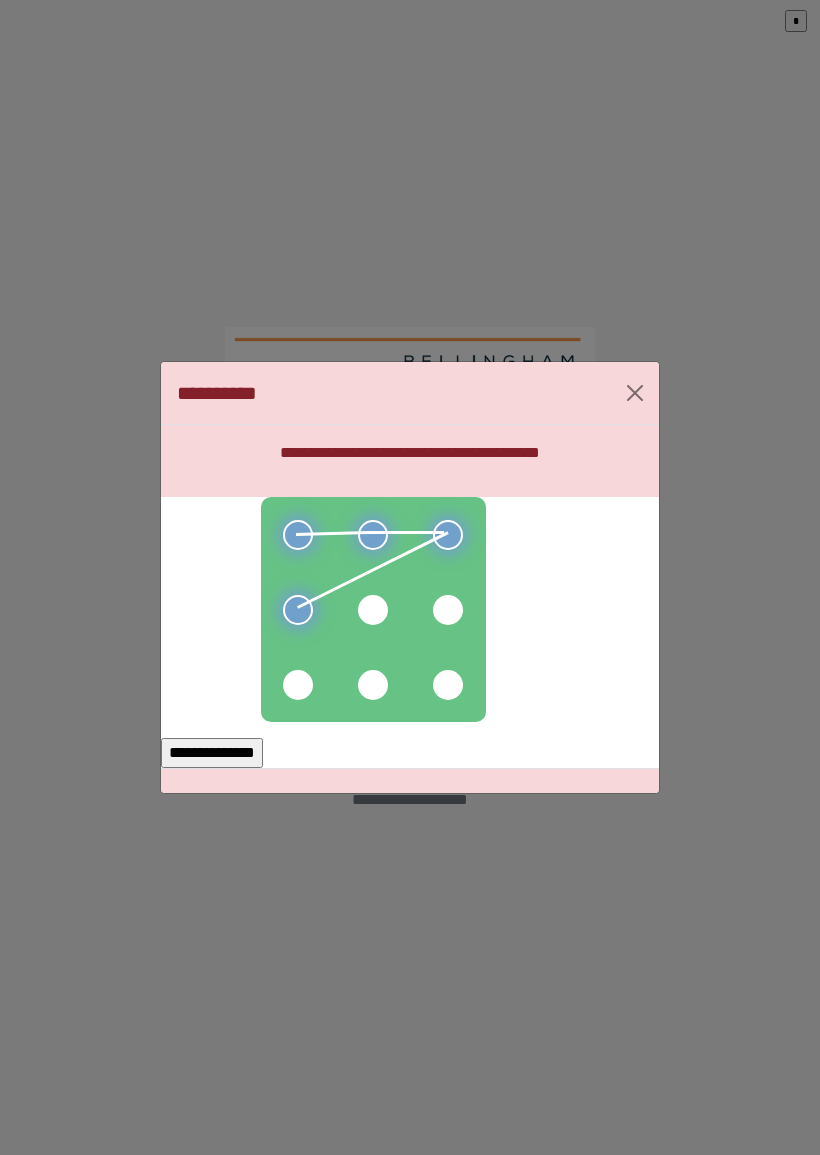 click at bounding box center [373, 610] 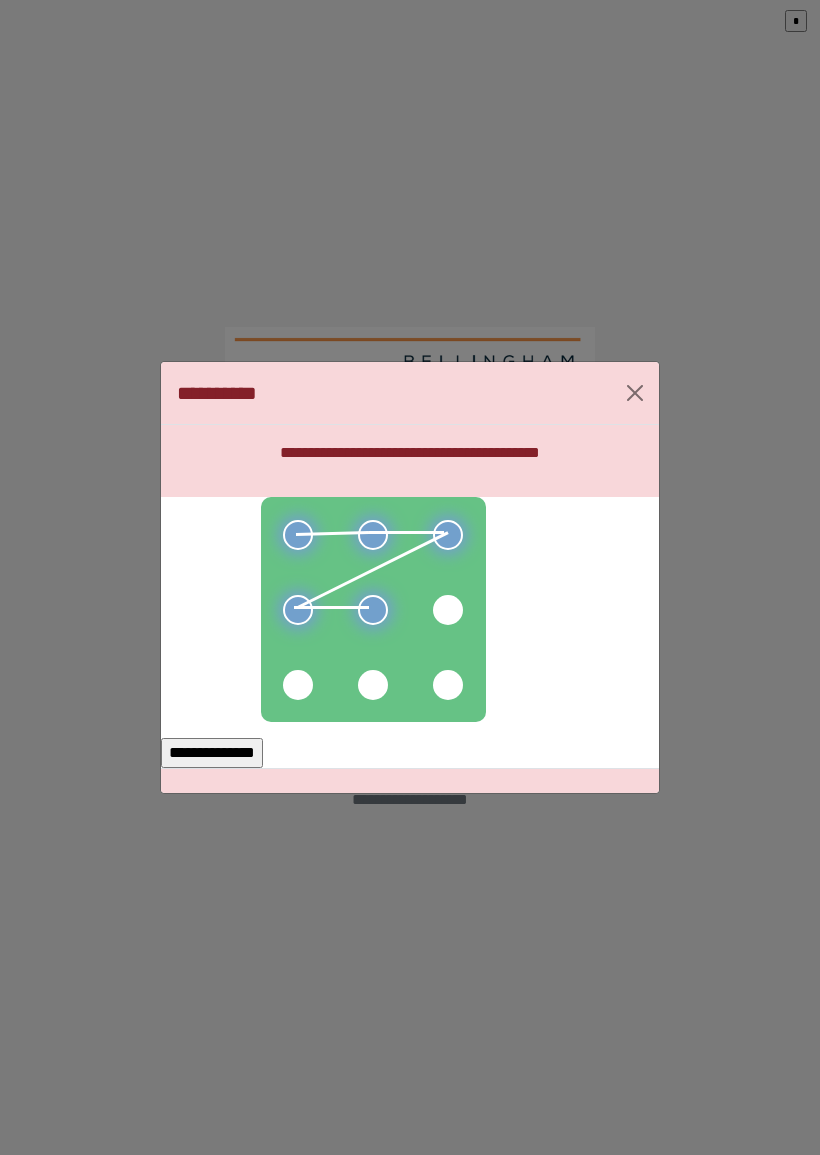 click on "**********" at bounding box center (212, 753) 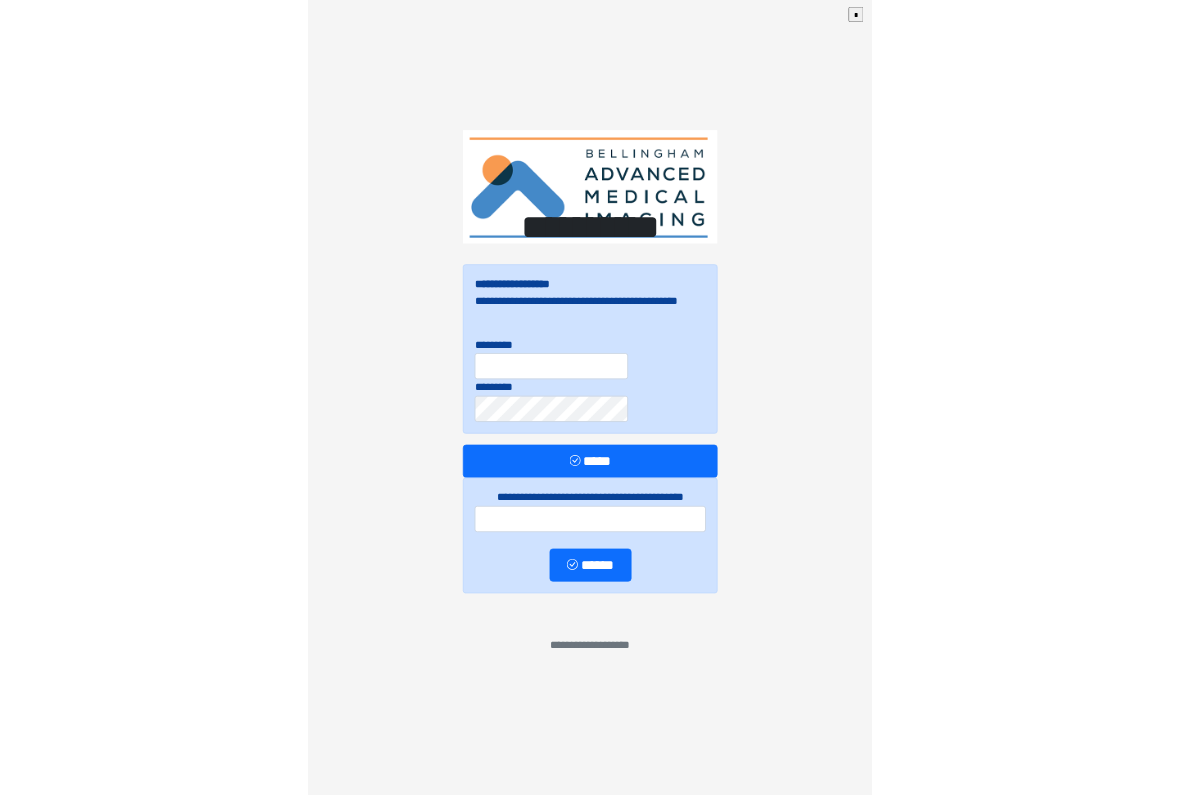 scroll, scrollTop: 0, scrollLeft: 0, axis: both 